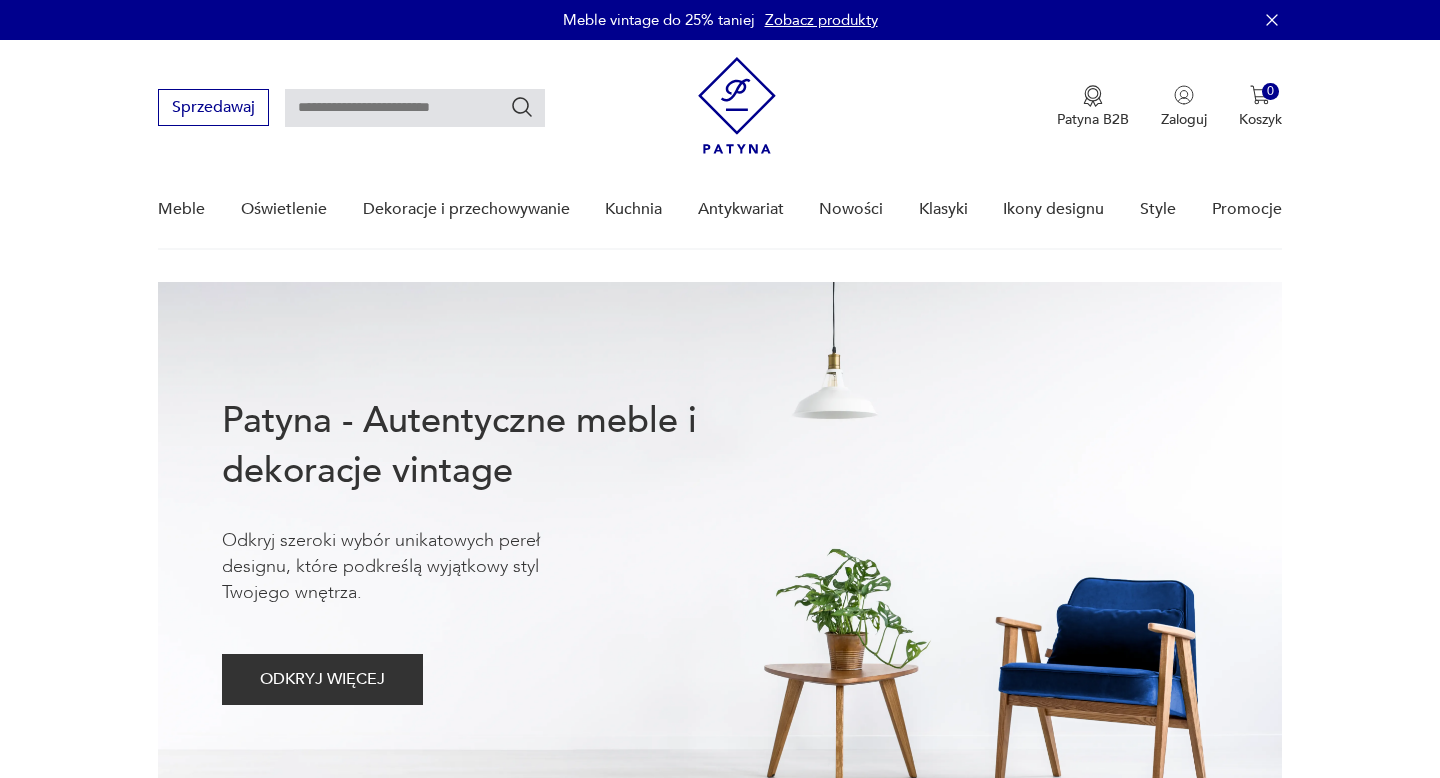 scroll, scrollTop: 0, scrollLeft: 0, axis: both 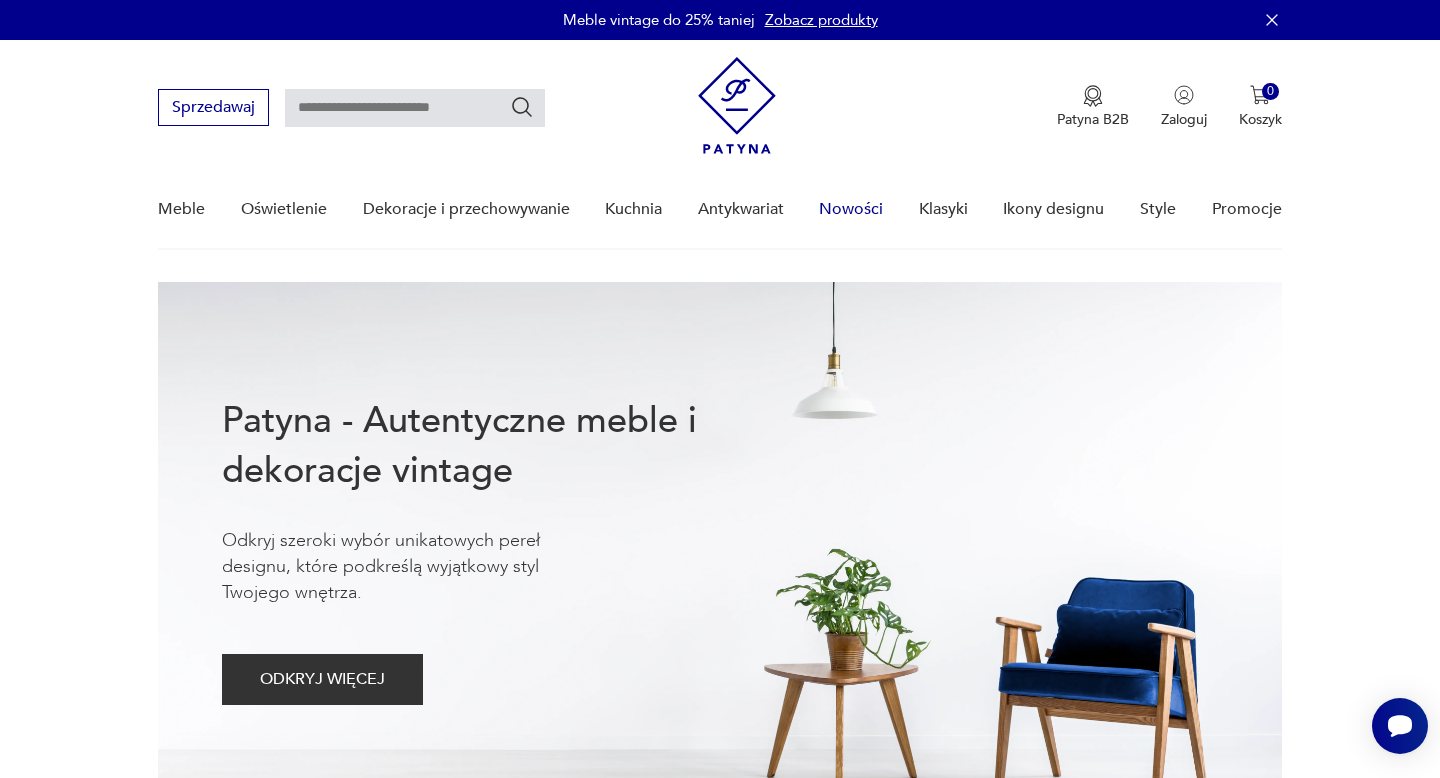 click on "Nowości" at bounding box center (851, 209) 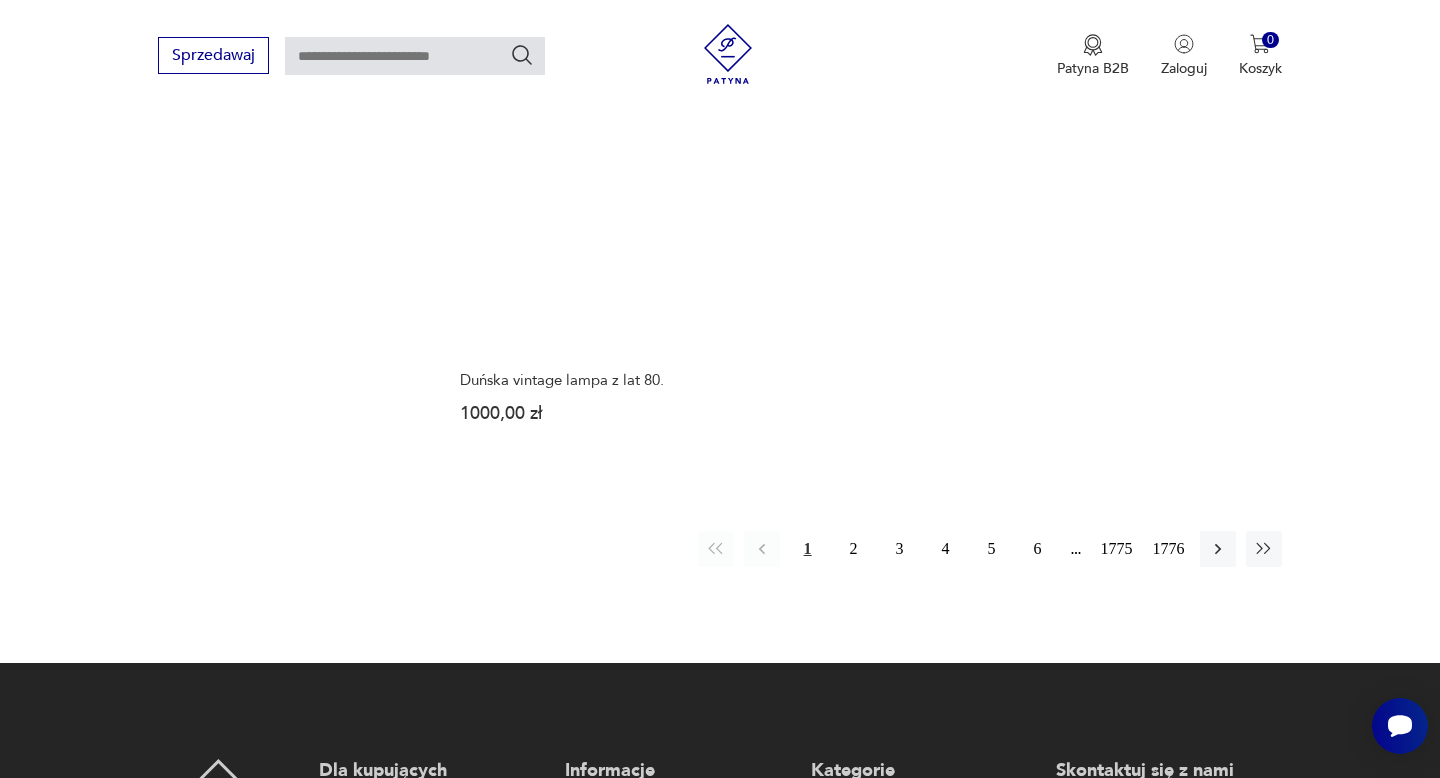 scroll, scrollTop: 2730, scrollLeft: 0, axis: vertical 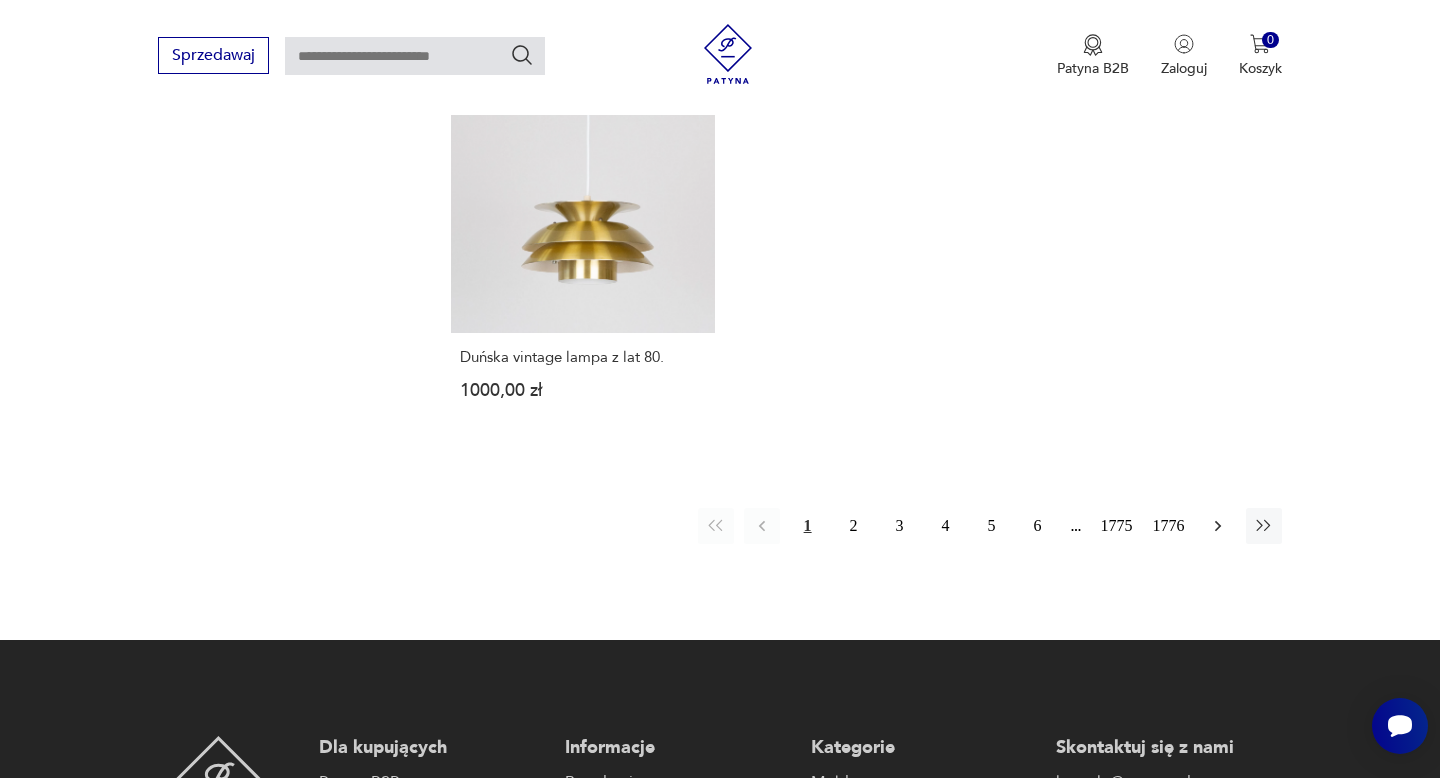 click 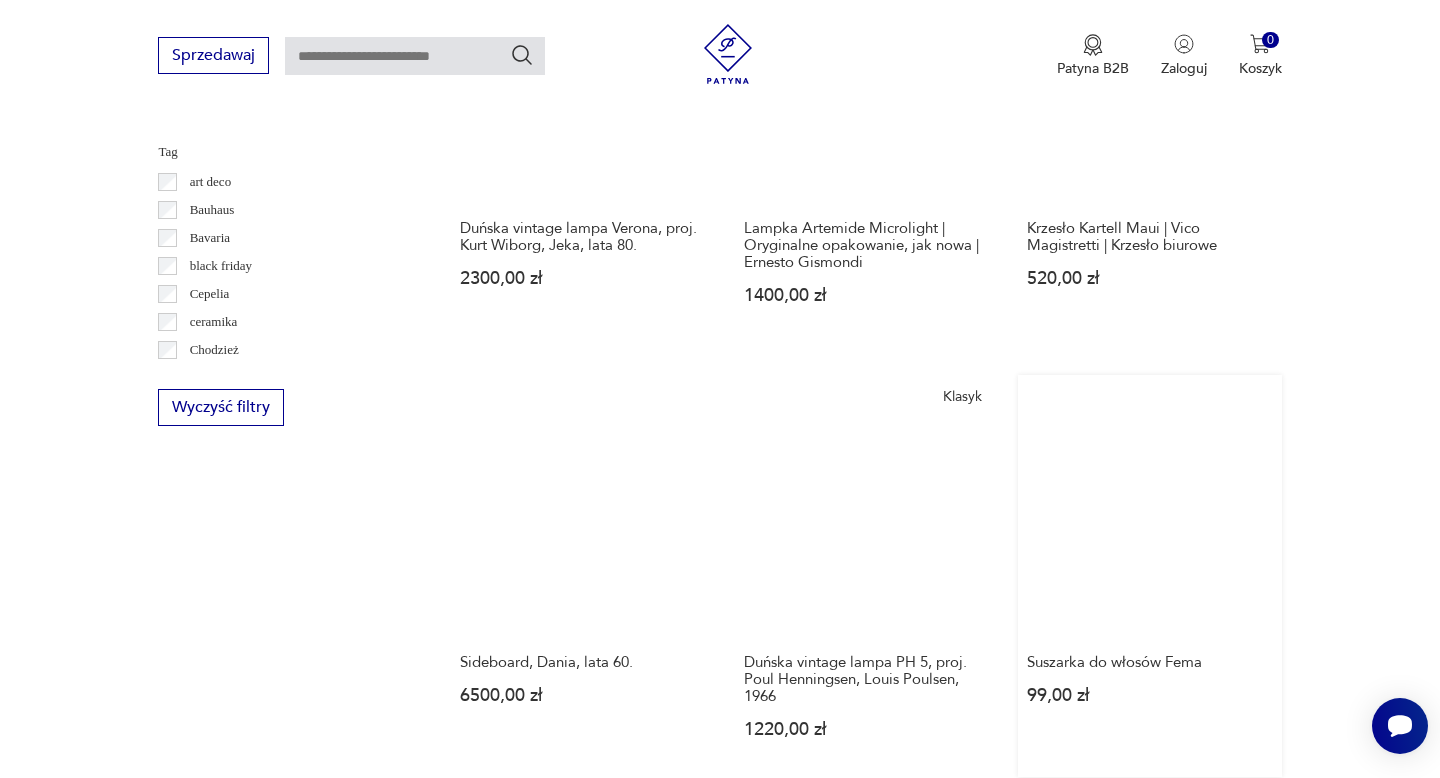 scroll, scrollTop: 1143, scrollLeft: 0, axis: vertical 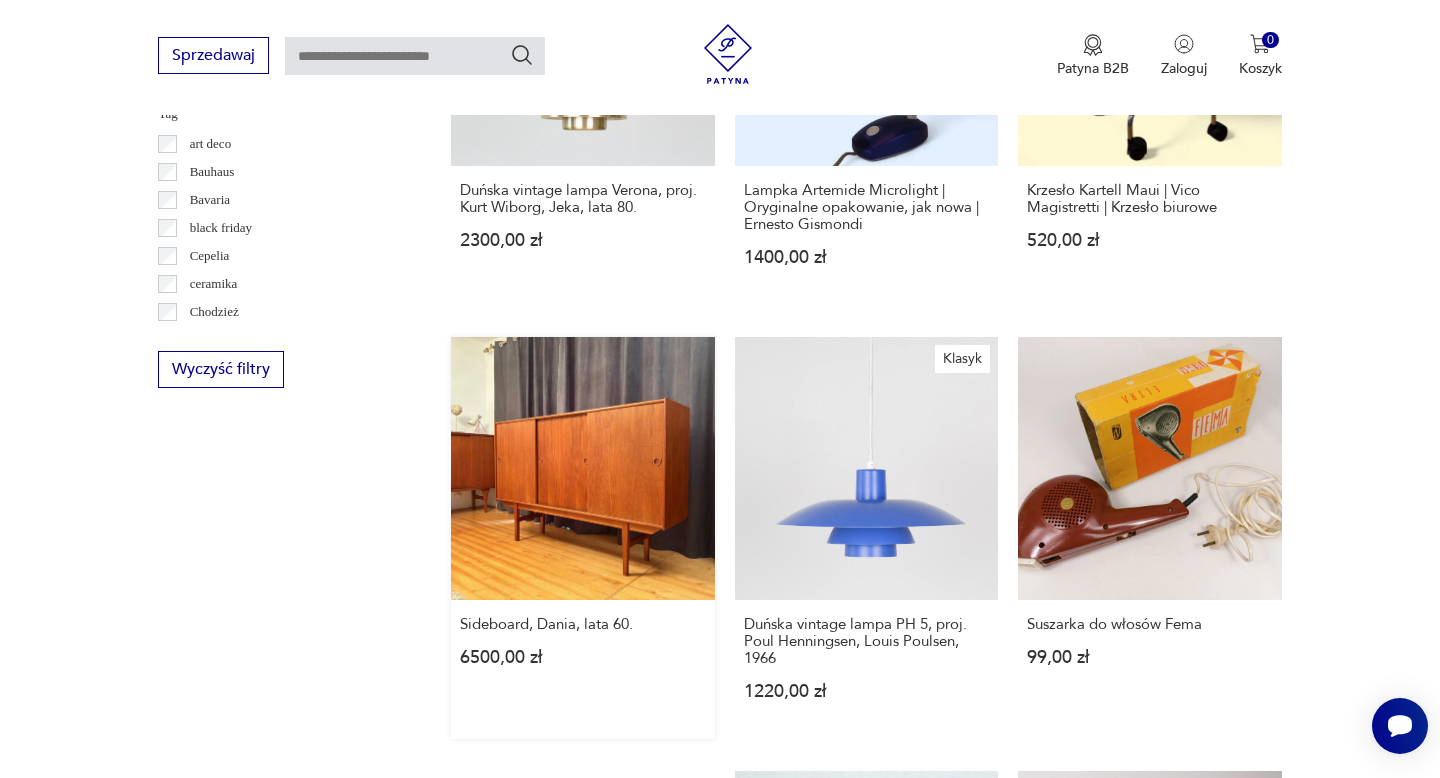click on "Sideboard, Dania, lata 60. 6500,00 zł" at bounding box center [582, 538] 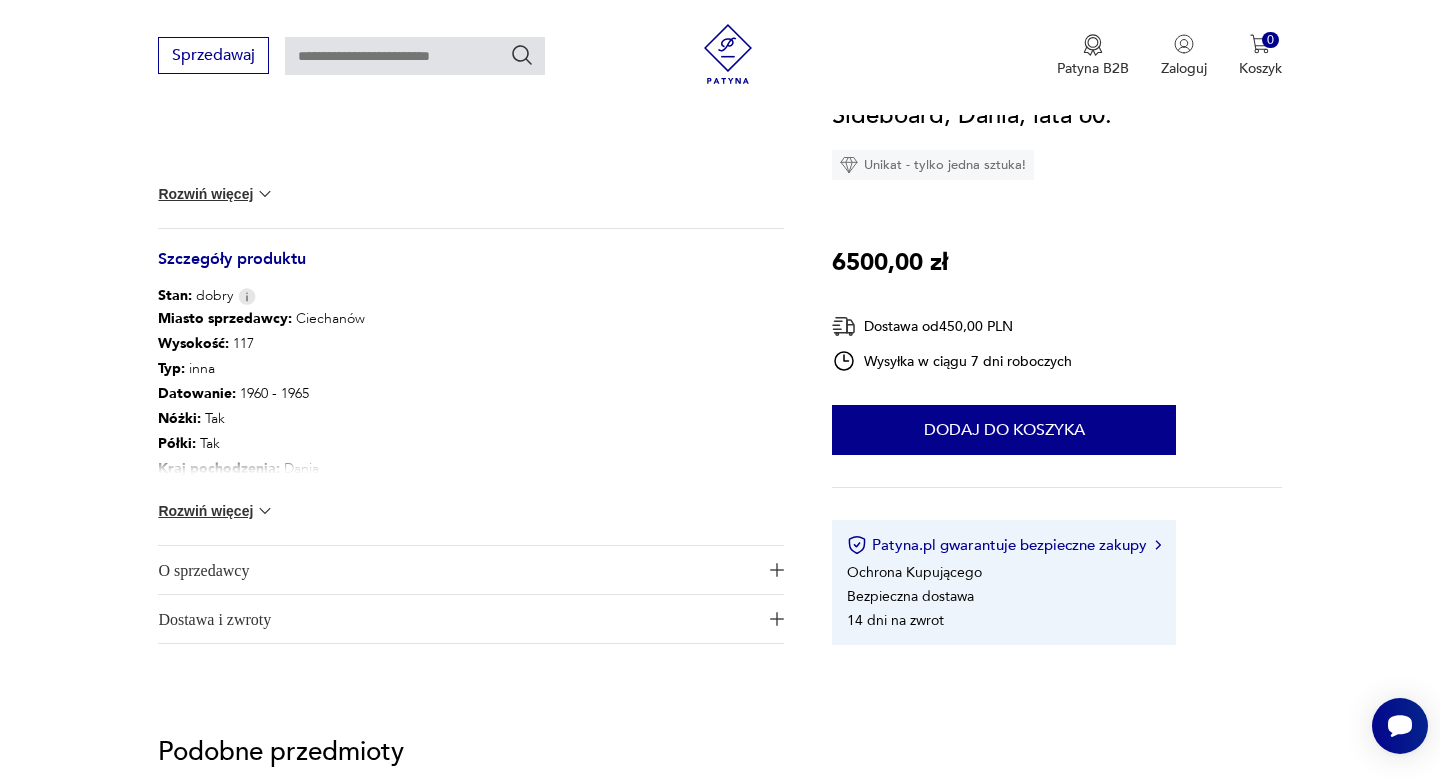 scroll, scrollTop: 1151, scrollLeft: 0, axis: vertical 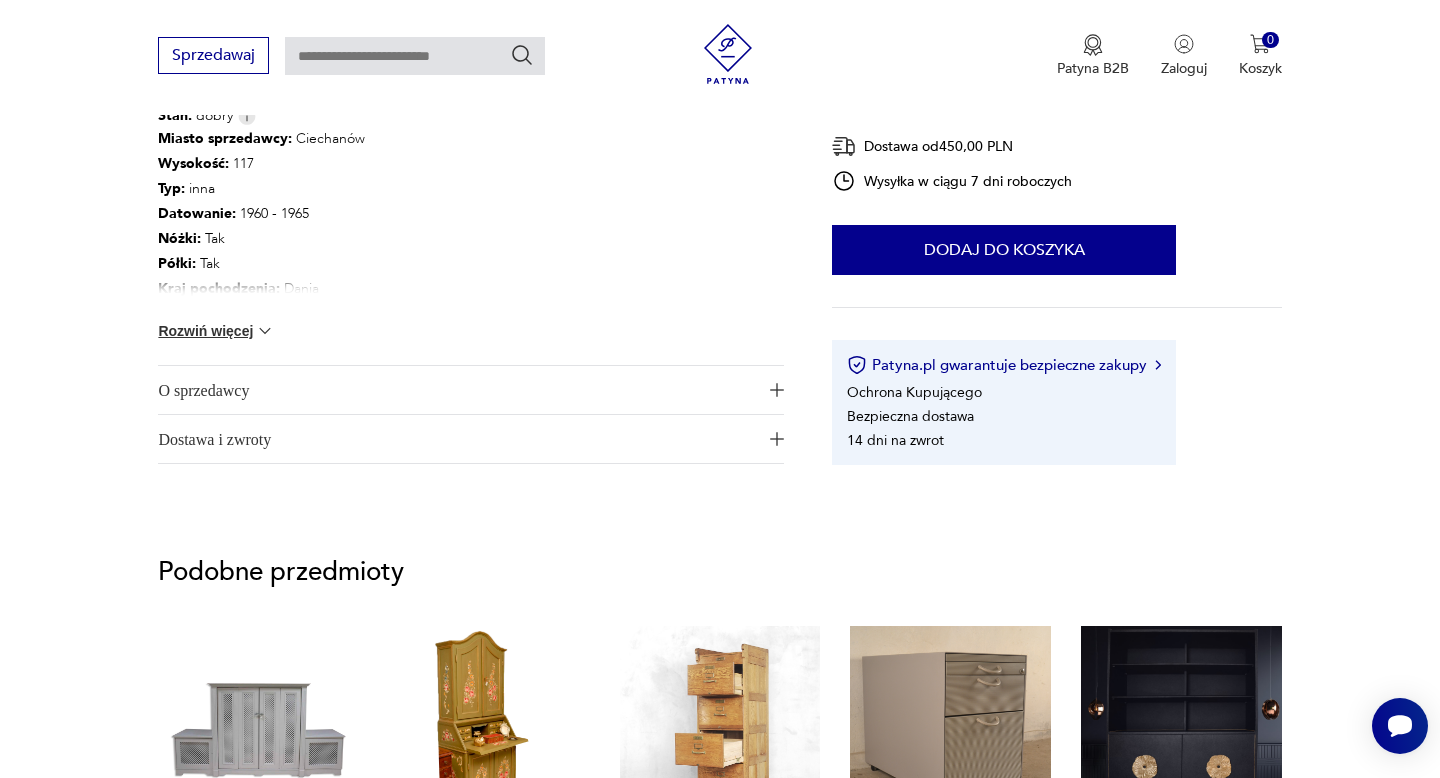 click on "O sprzedawcy" at bounding box center [457, 390] 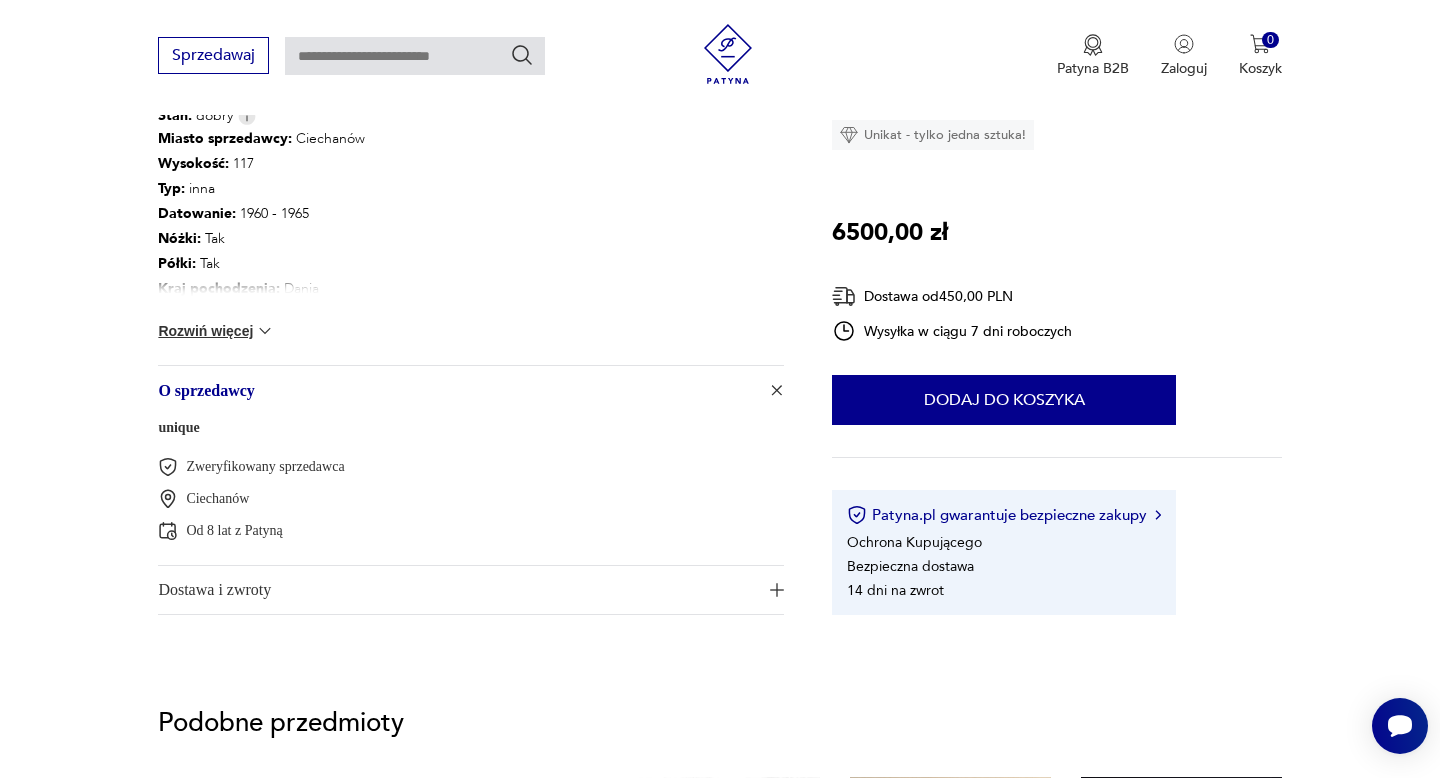click on "unique" at bounding box center (178, 427) 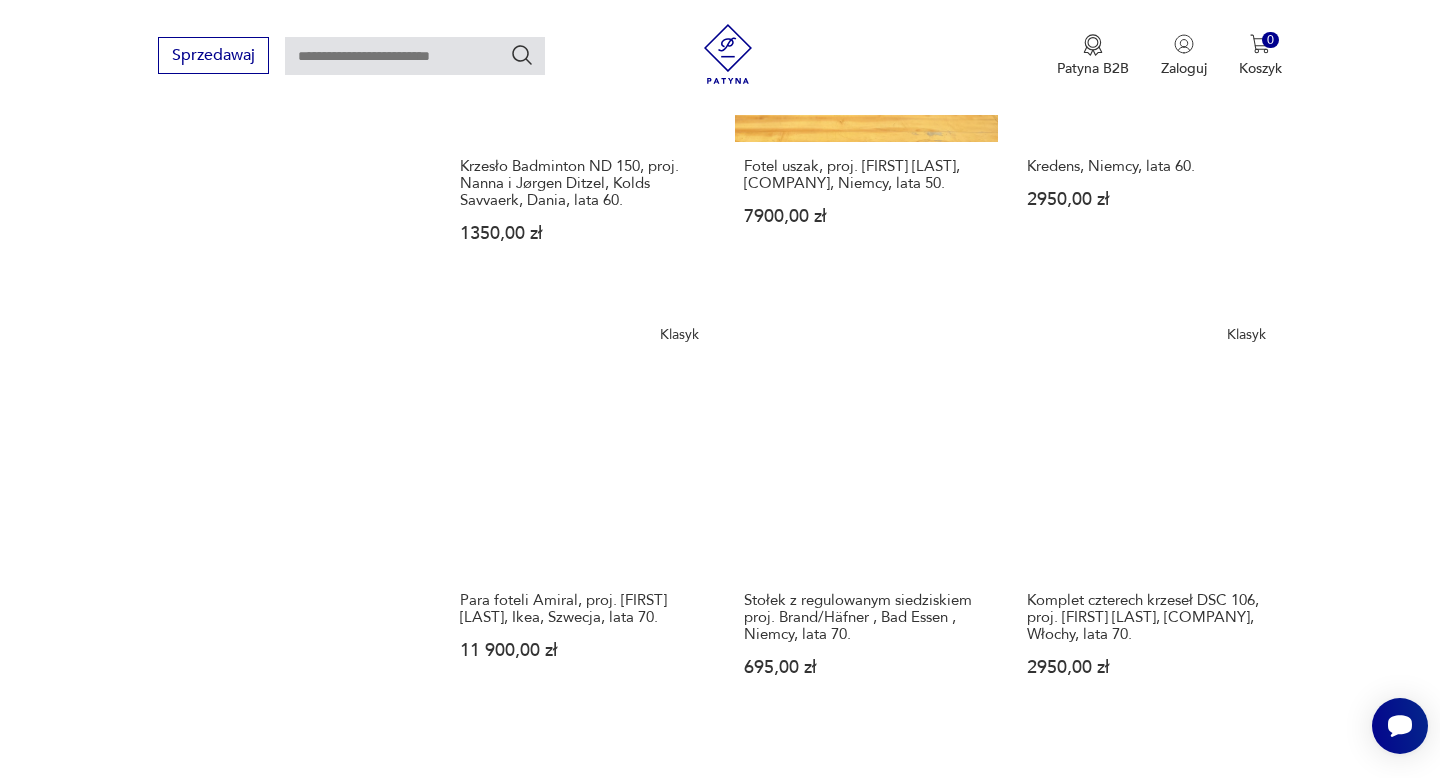 scroll, scrollTop: 2156, scrollLeft: 0, axis: vertical 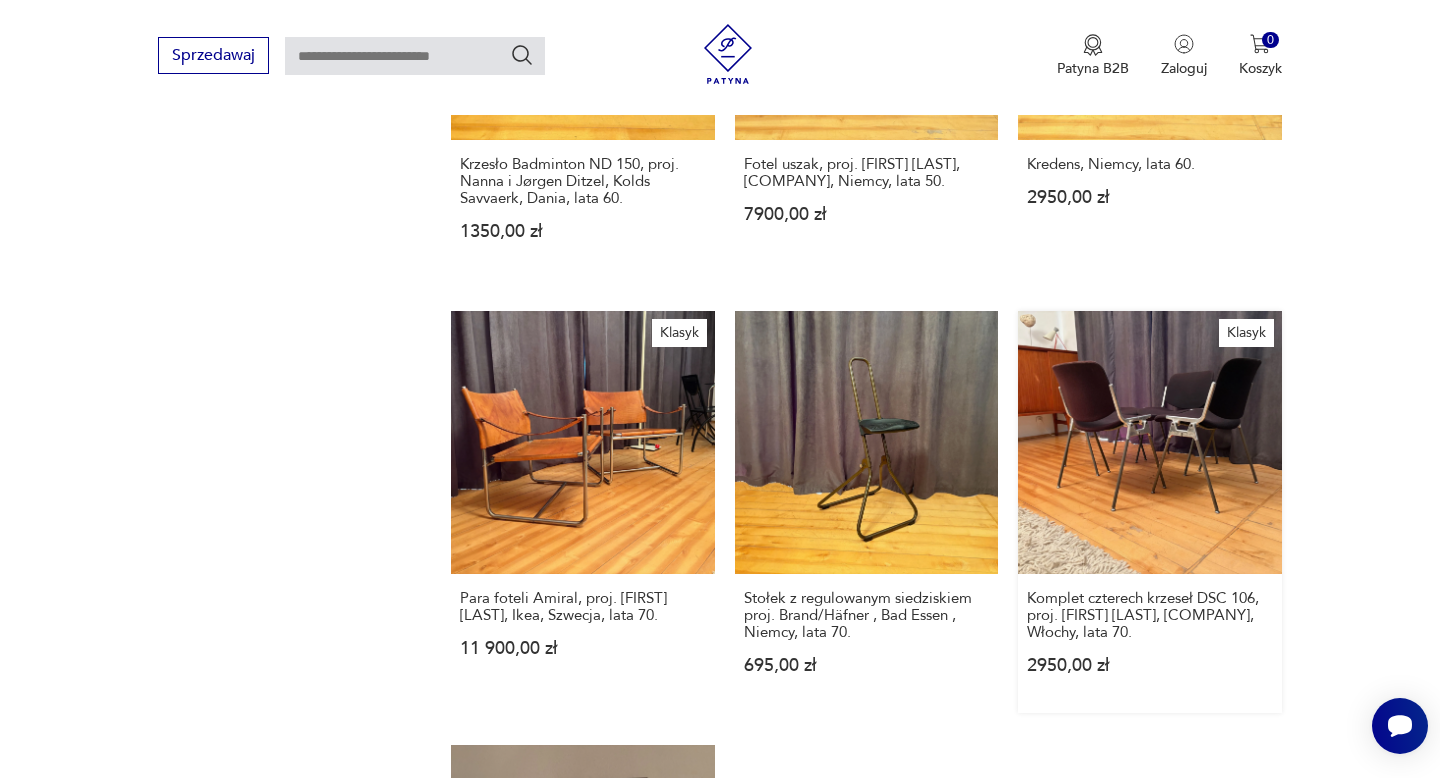 click on "Klasyk Komplet czterech krzeseł DSC 106, proj. [FIRST] [LAST], [COMPANY], Włochy, lata 70. 2950,00 zł" at bounding box center (1149, 512) 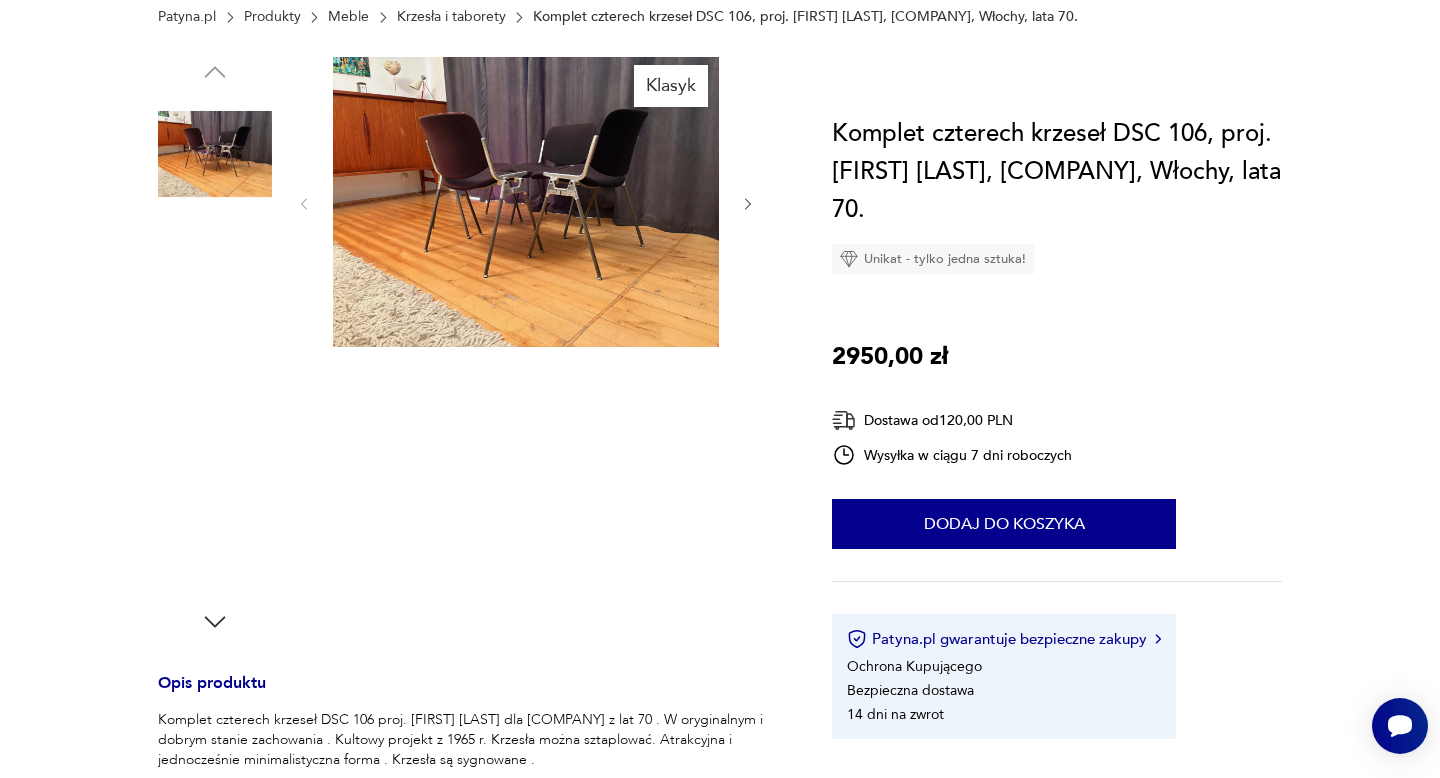 scroll, scrollTop: 0, scrollLeft: 0, axis: both 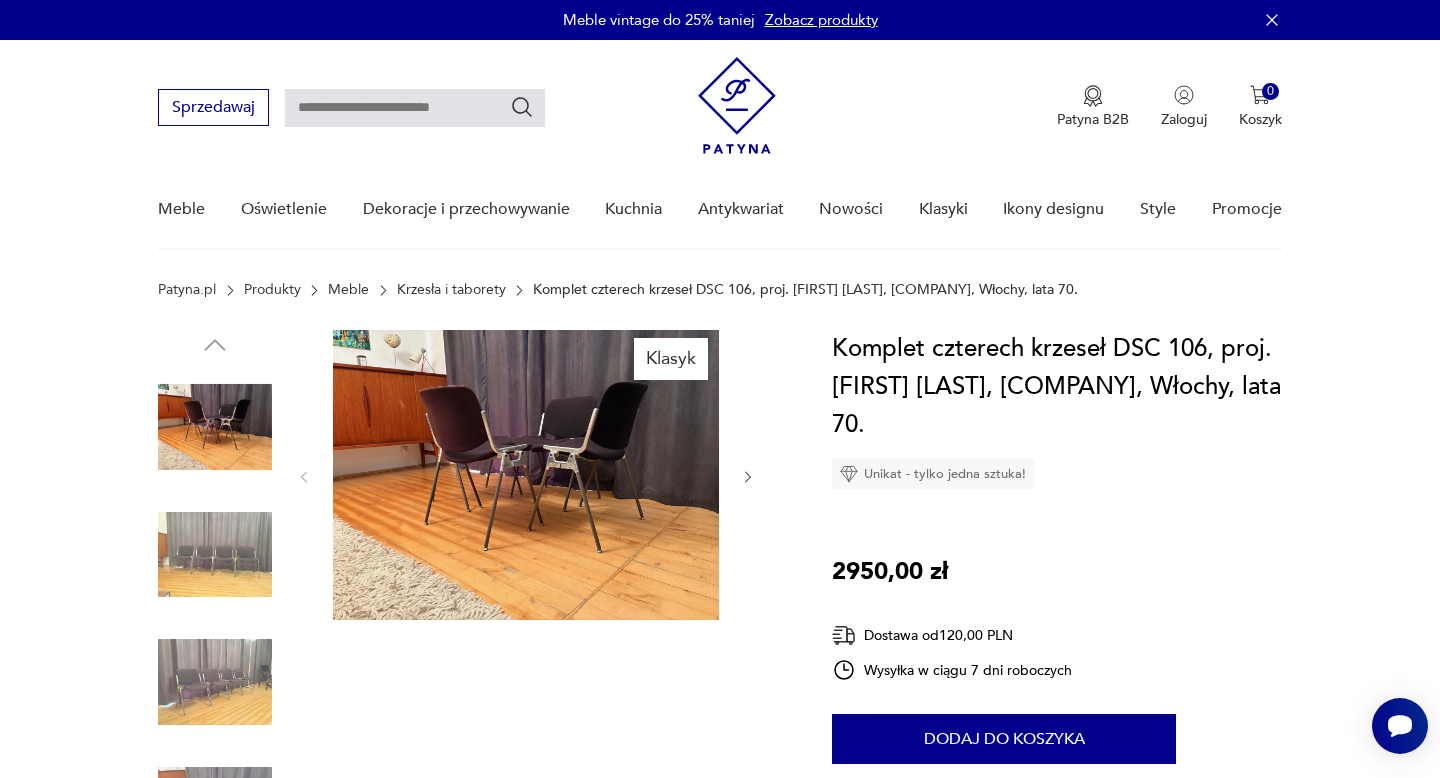 drag, startPoint x: 1016, startPoint y: 426, endPoint x: 834, endPoint y: 347, distance: 198.40614 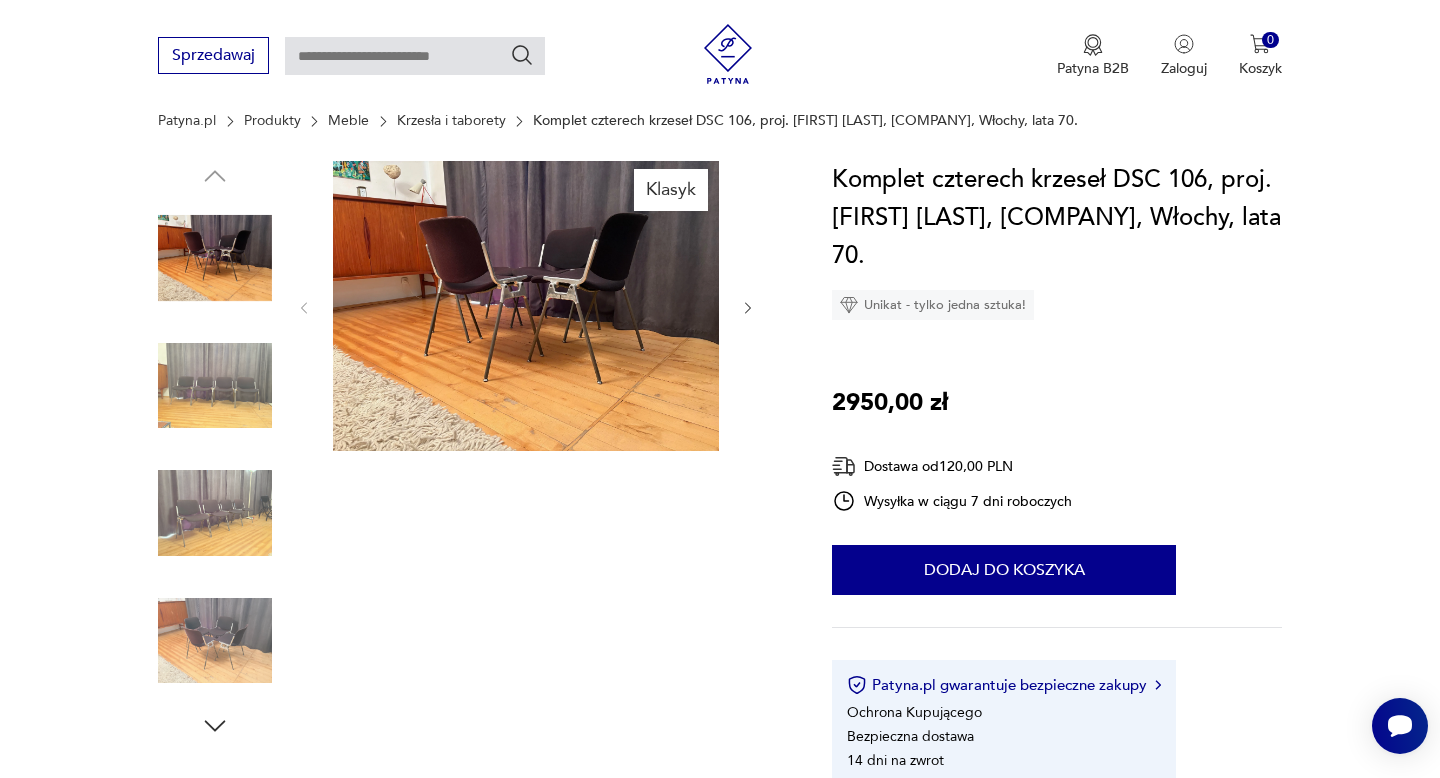 scroll, scrollTop: 517, scrollLeft: 0, axis: vertical 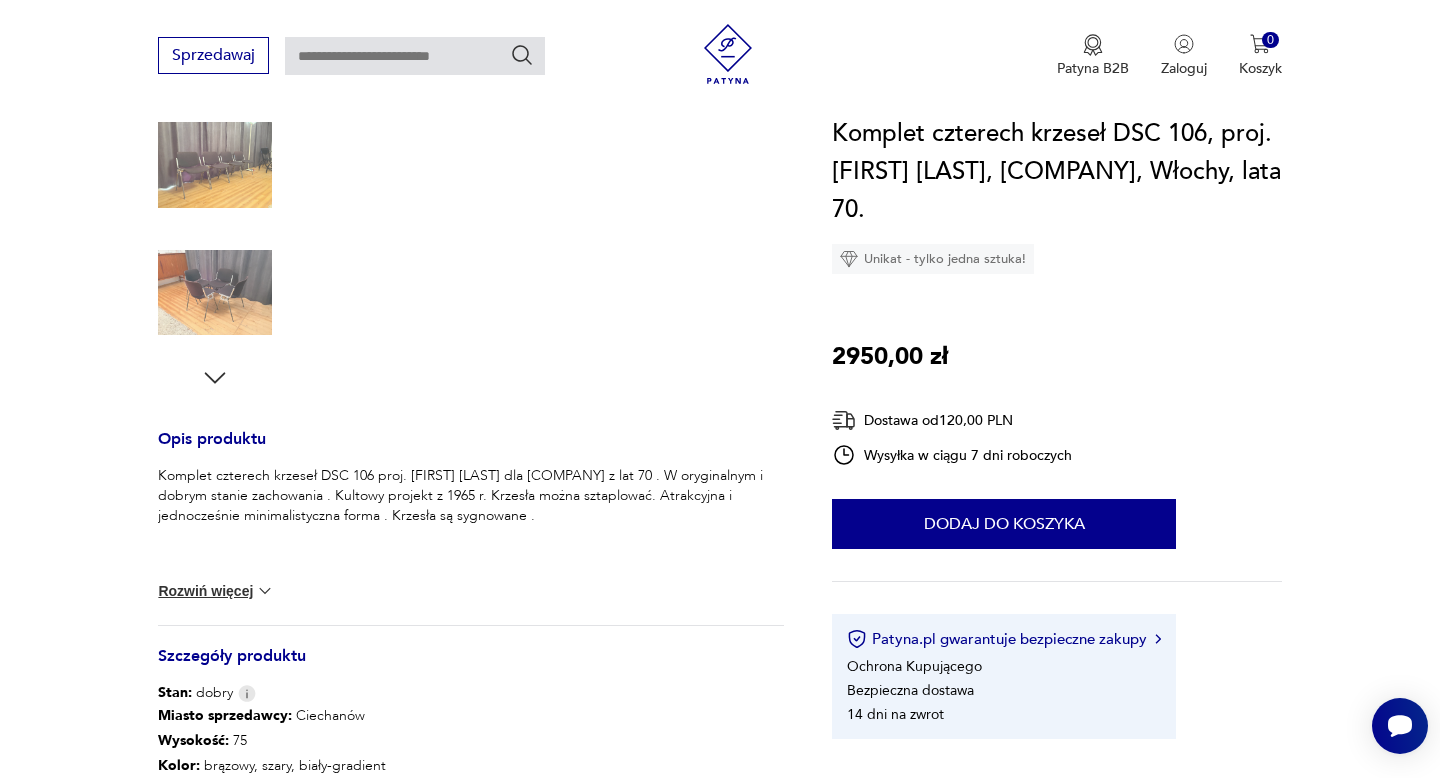 drag, startPoint x: 613, startPoint y: 515, endPoint x: 159, endPoint y: 462, distance: 457.08313 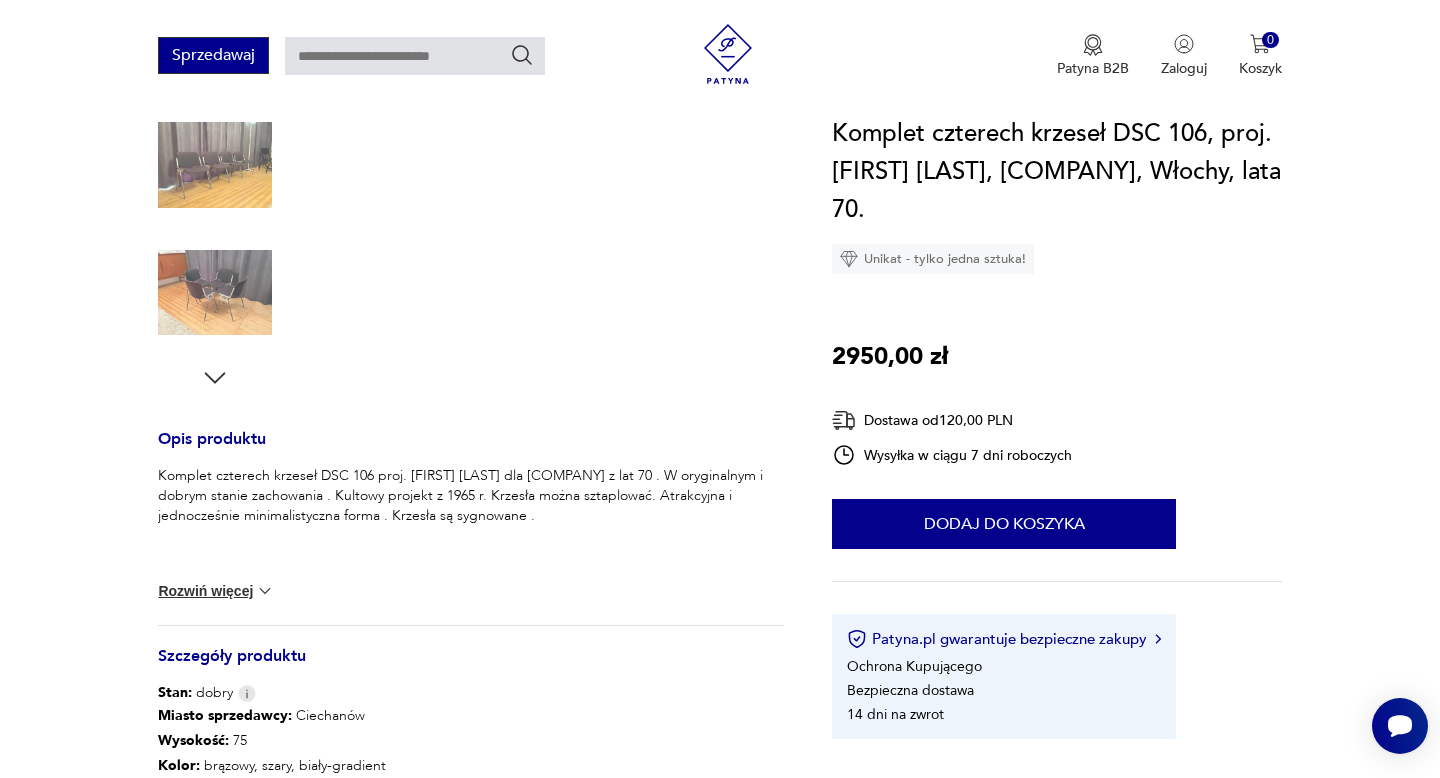 copy on "Komplet czterech krzeseł DSC 106 proj. [FIRST] [LAST] dla [COMPANY] z lat 70 . W oryginalnym i dobrym stanie zachowania . Kultowy projekt z 1965 r. Krzesła można sztaplować. Atrakcyjna i jednocześnie minimalistyczna forma . Krzesła są sygnowane ." 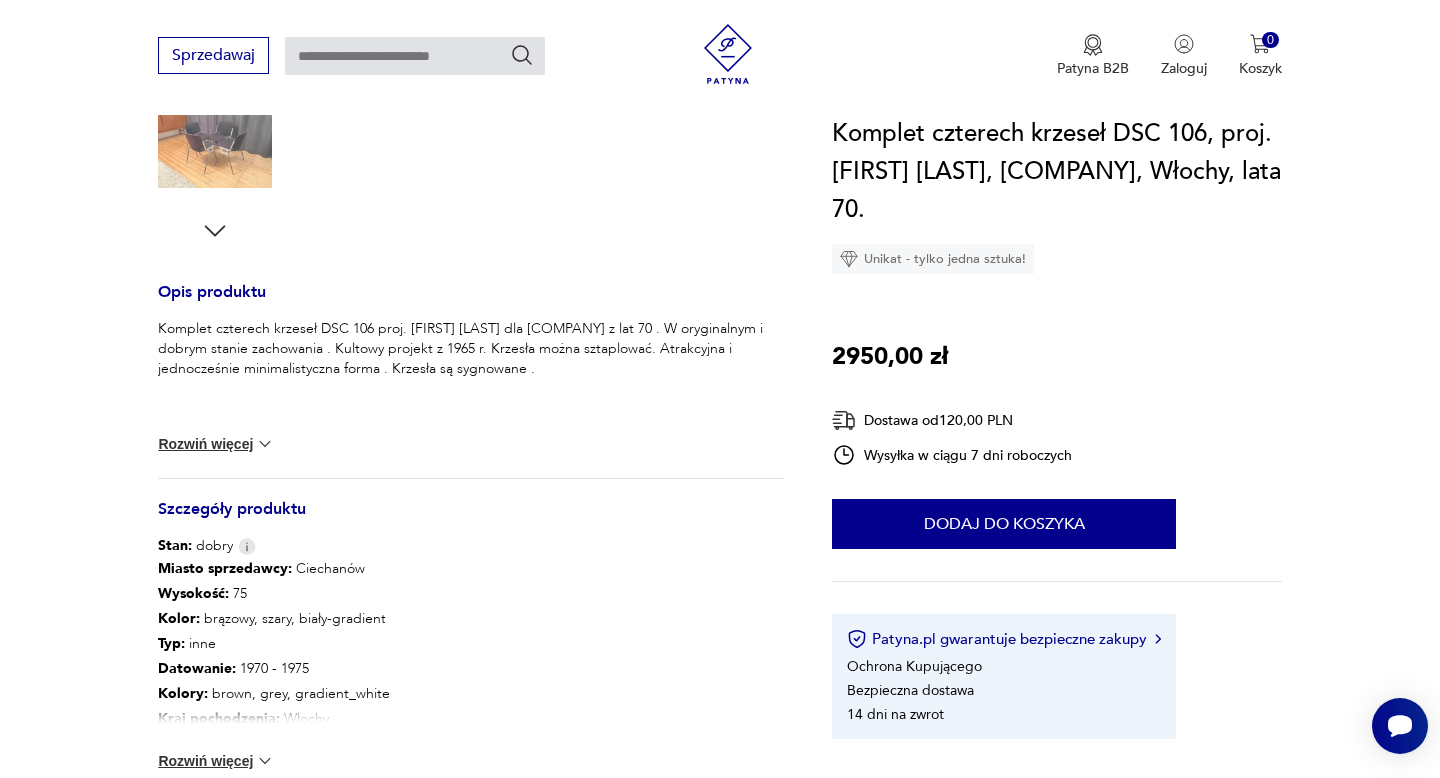 scroll, scrollTop: 1052, scrollLeft: 0, axis: vertical 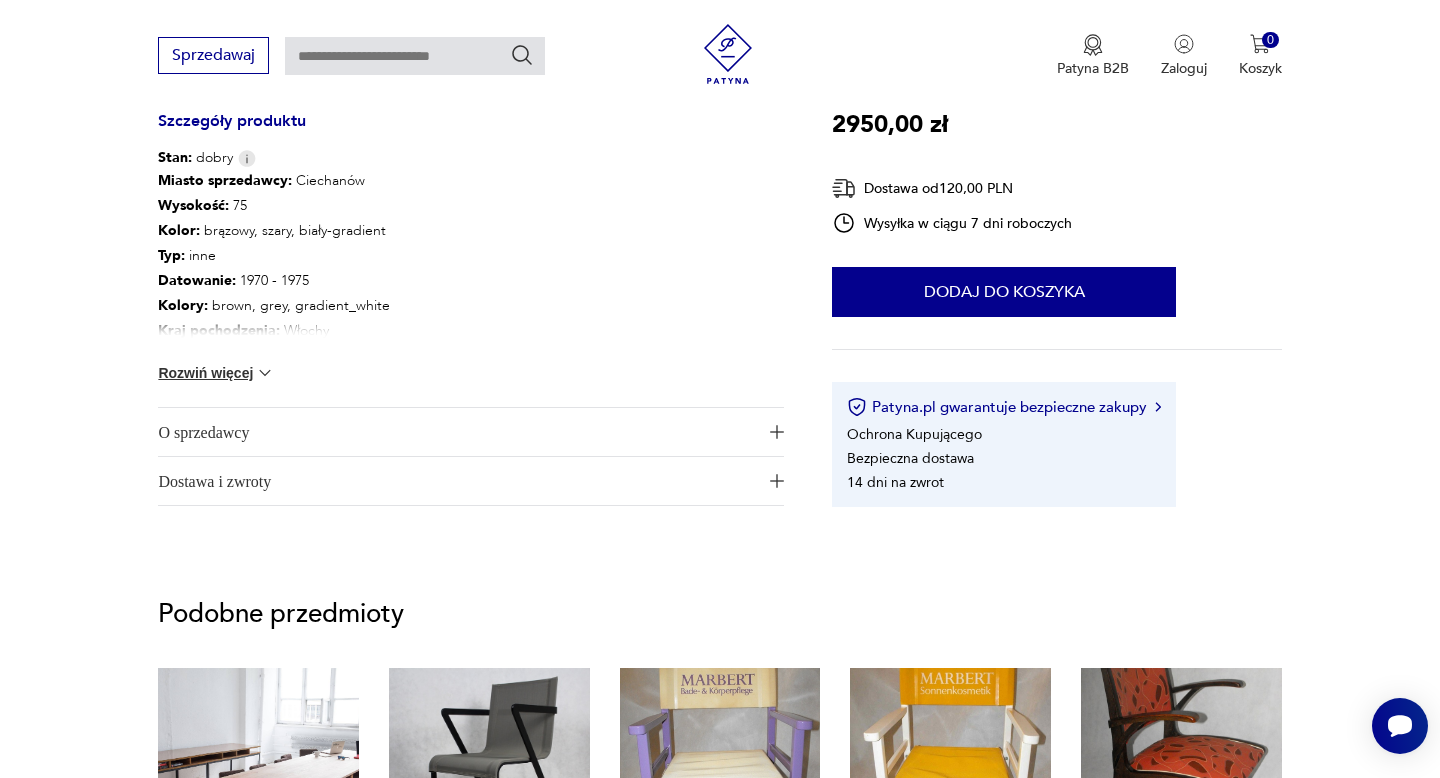 click at bounding box center [265, 373] 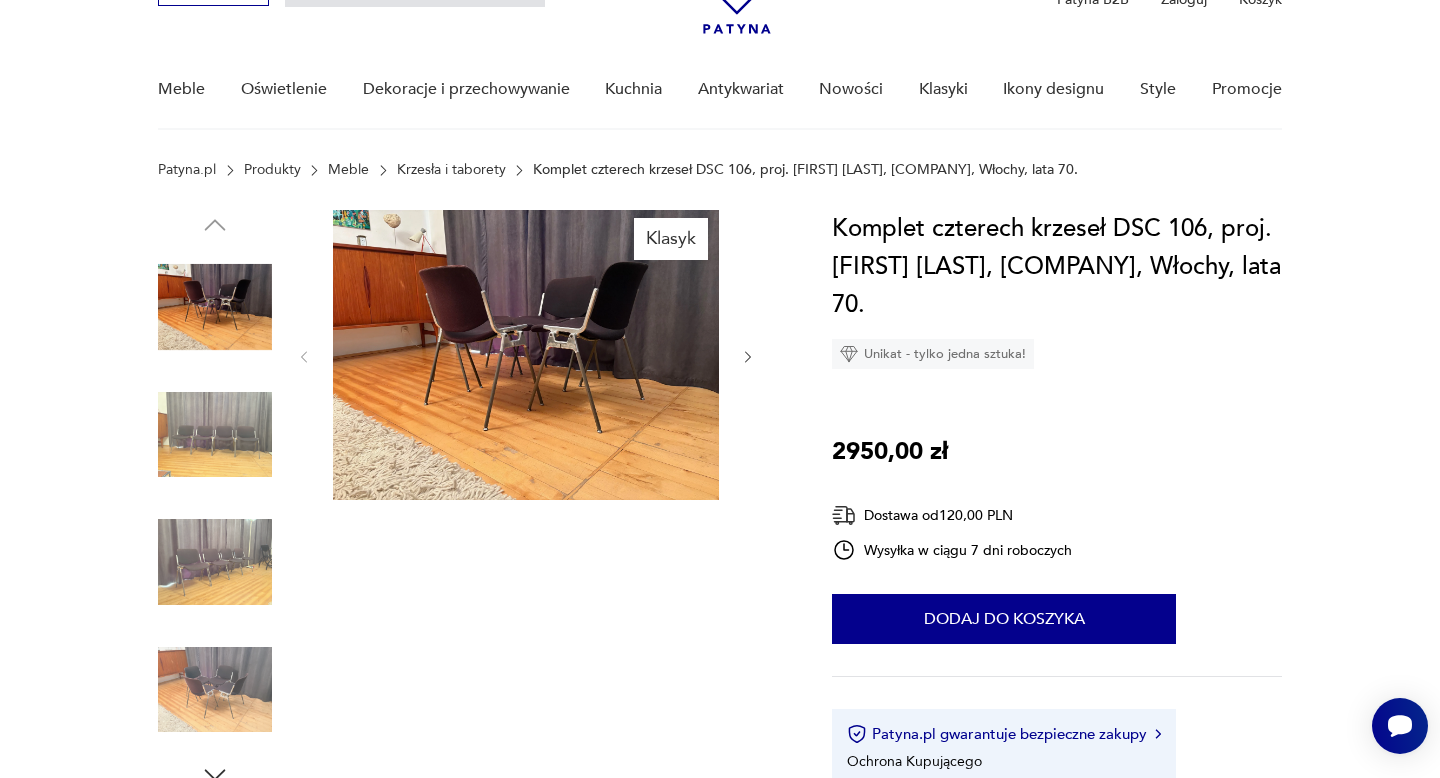 scroll, scrollTop: 0, scrollLeft: 0, axis: both 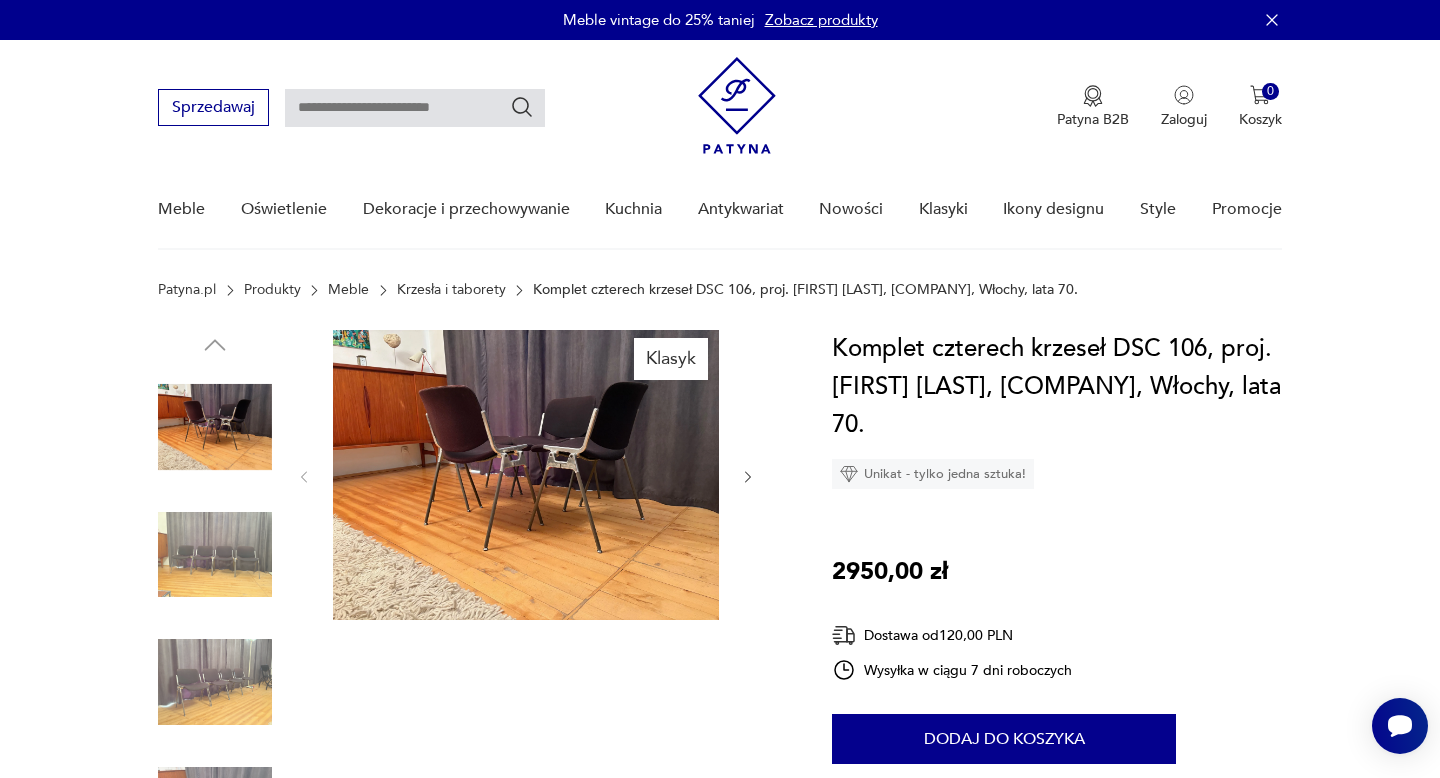 click 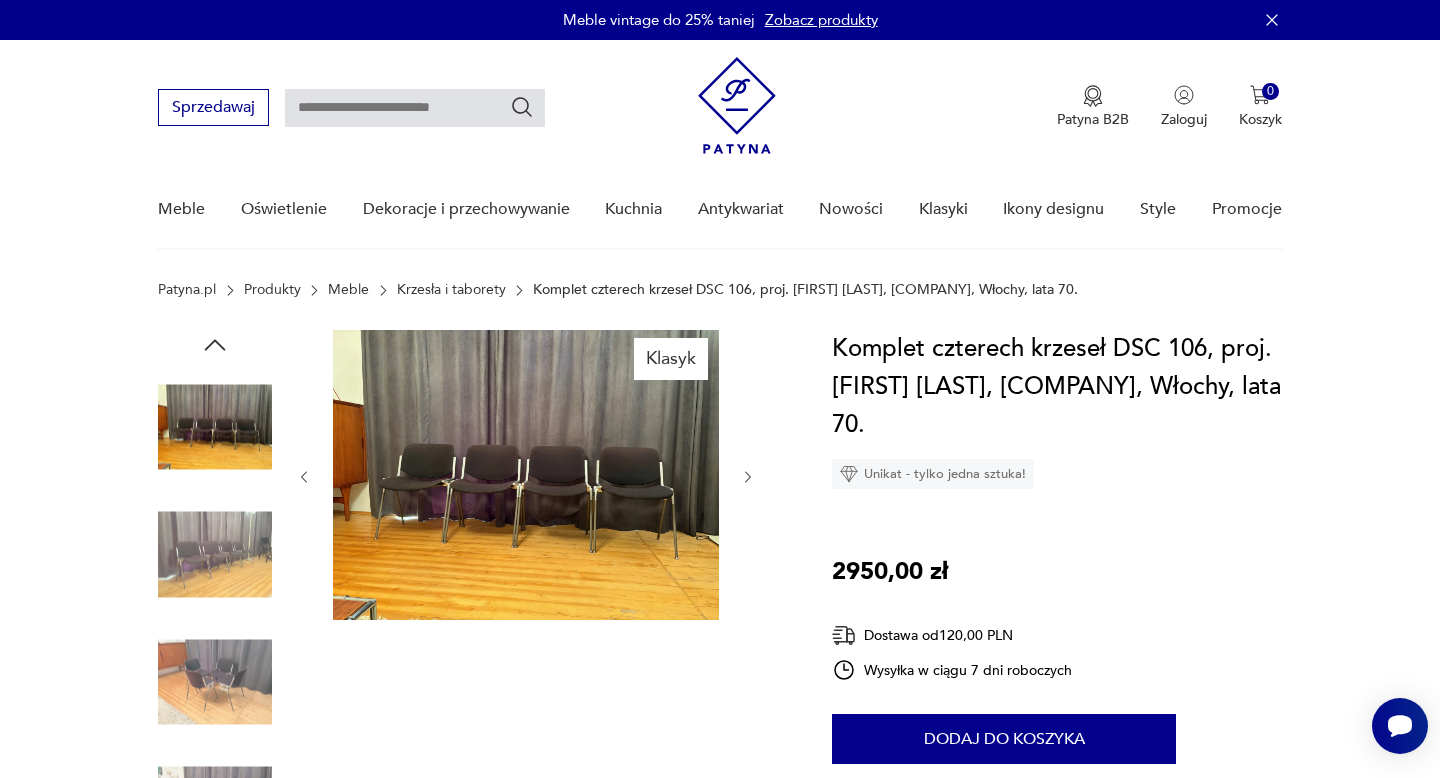 click 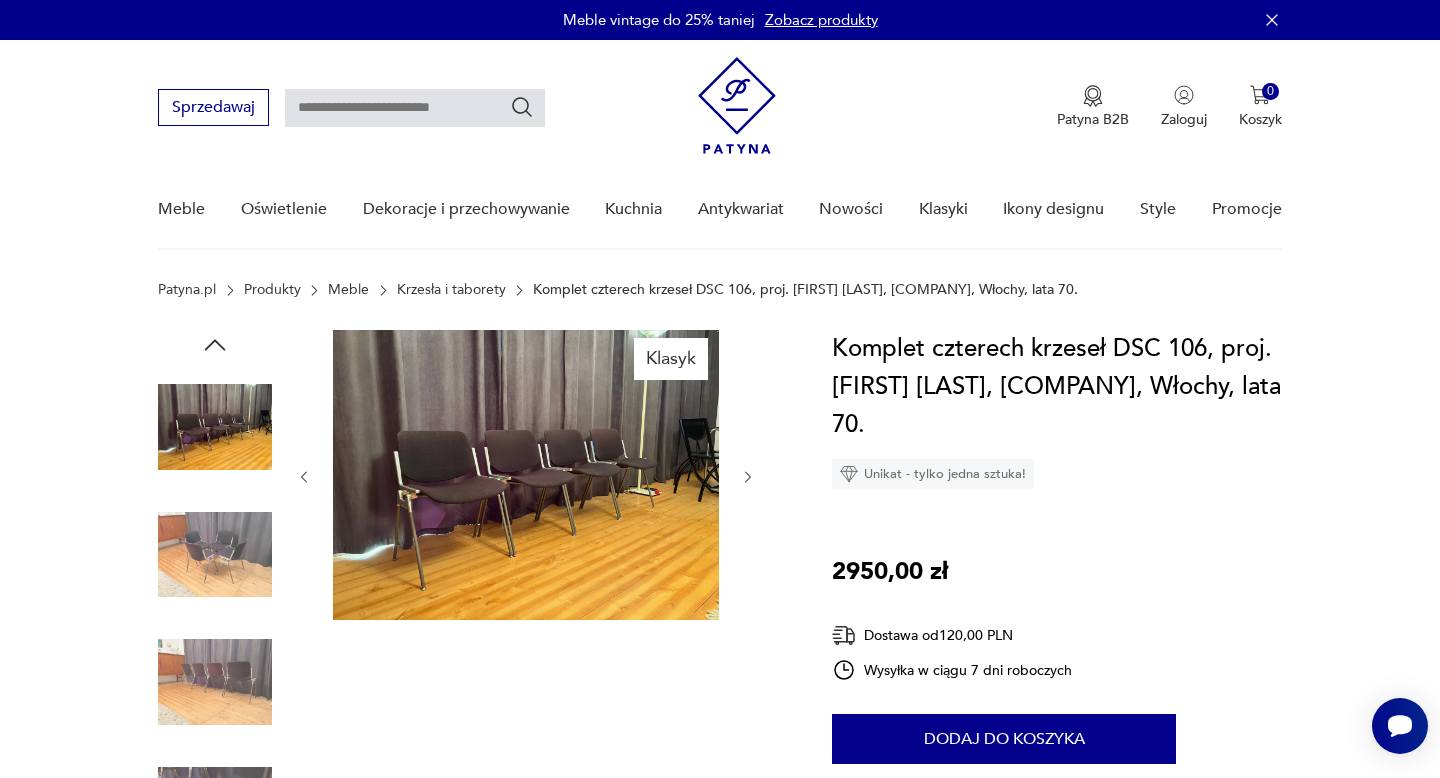 click 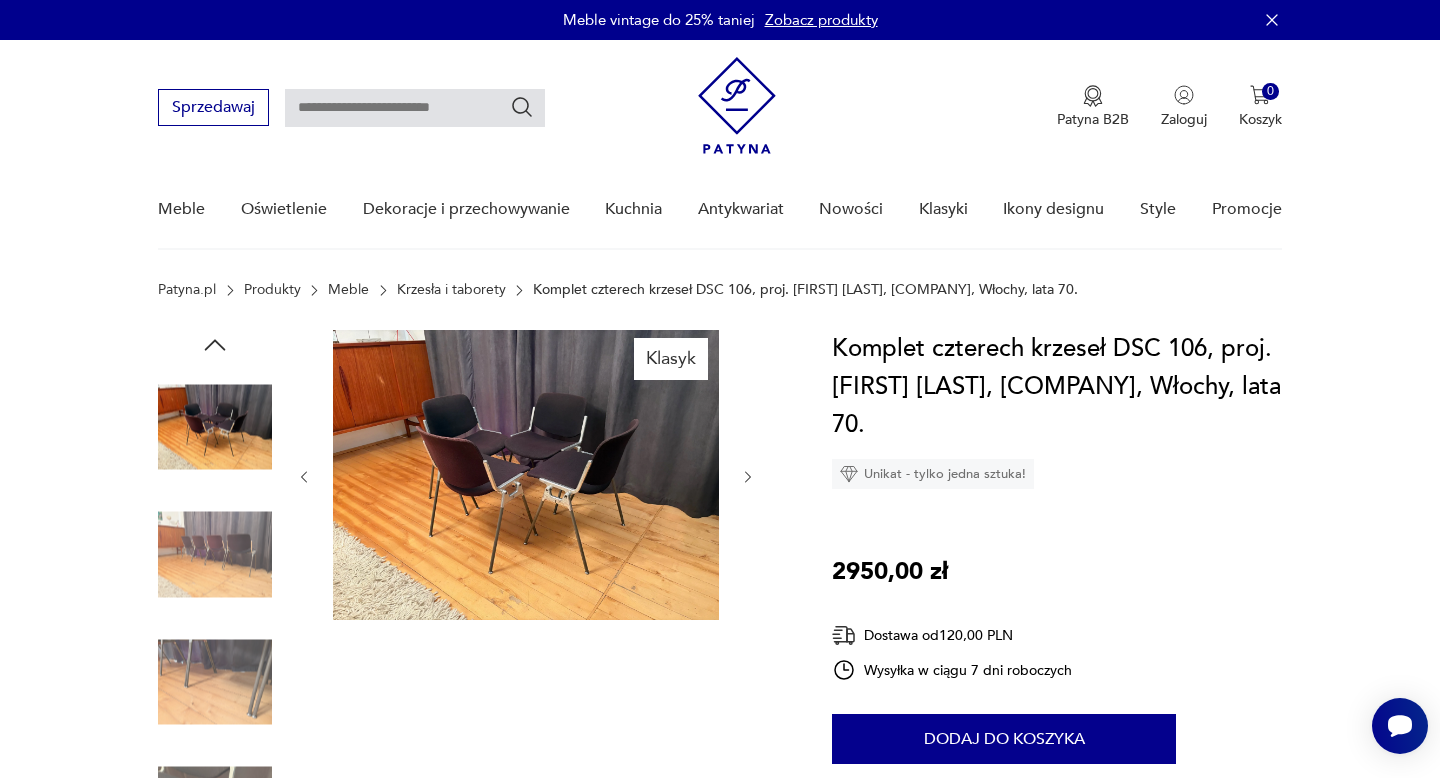 click 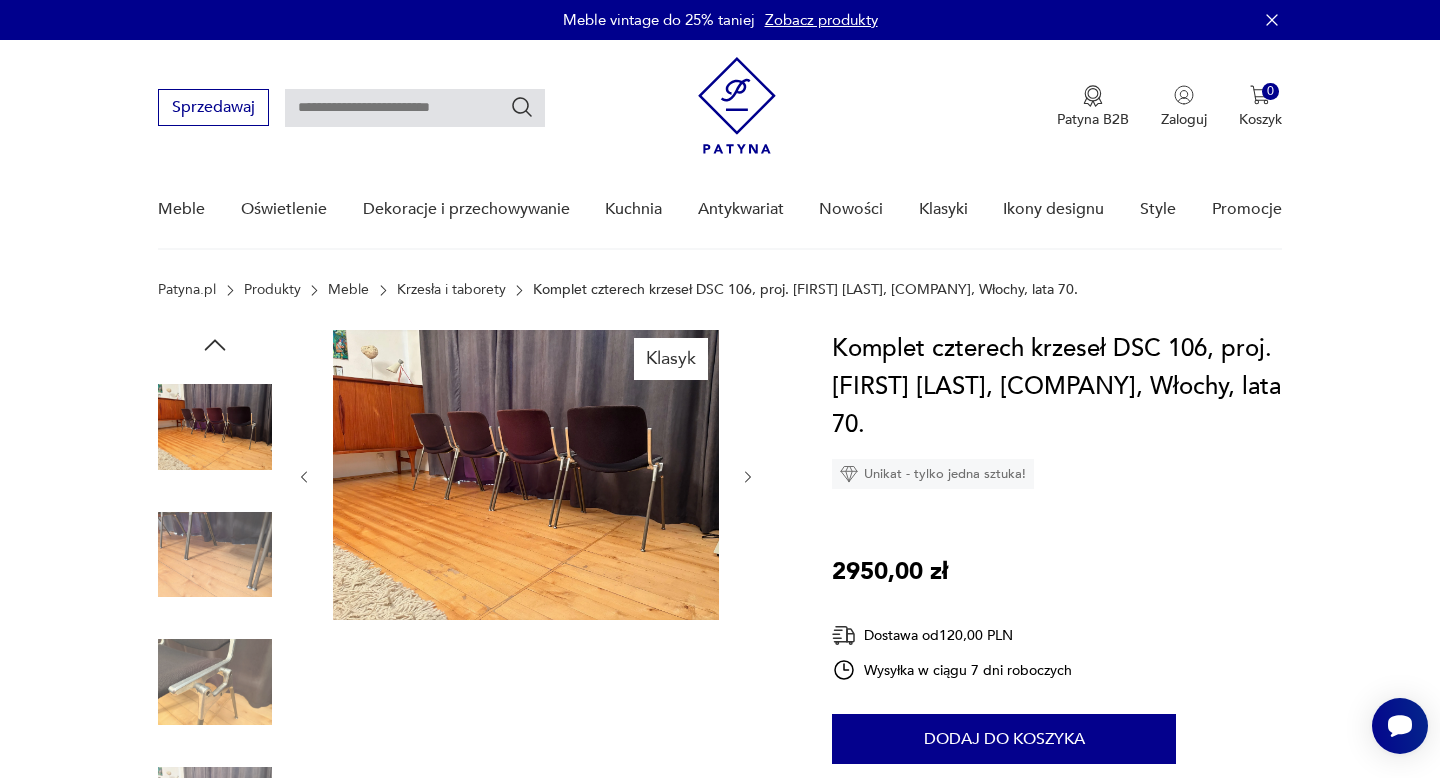 click 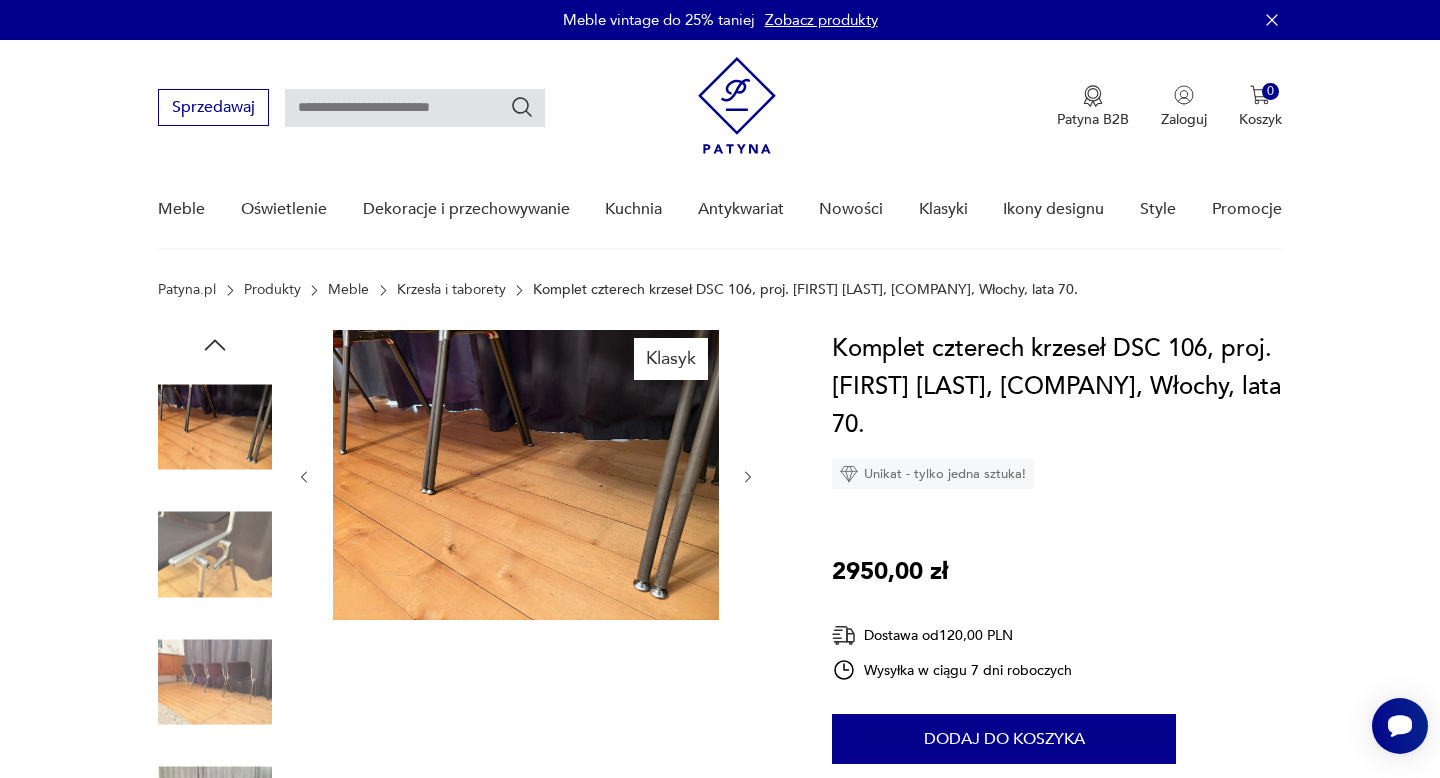 click 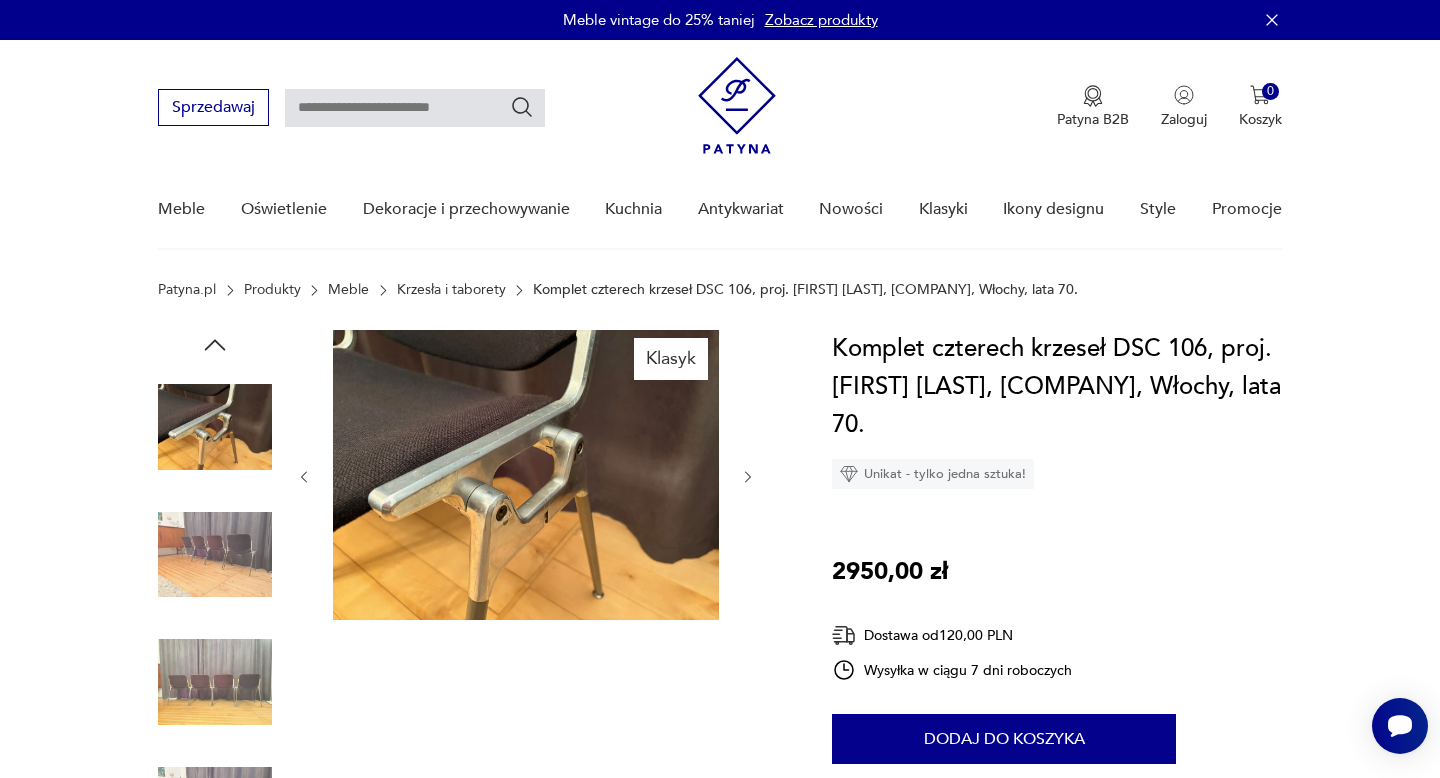 click 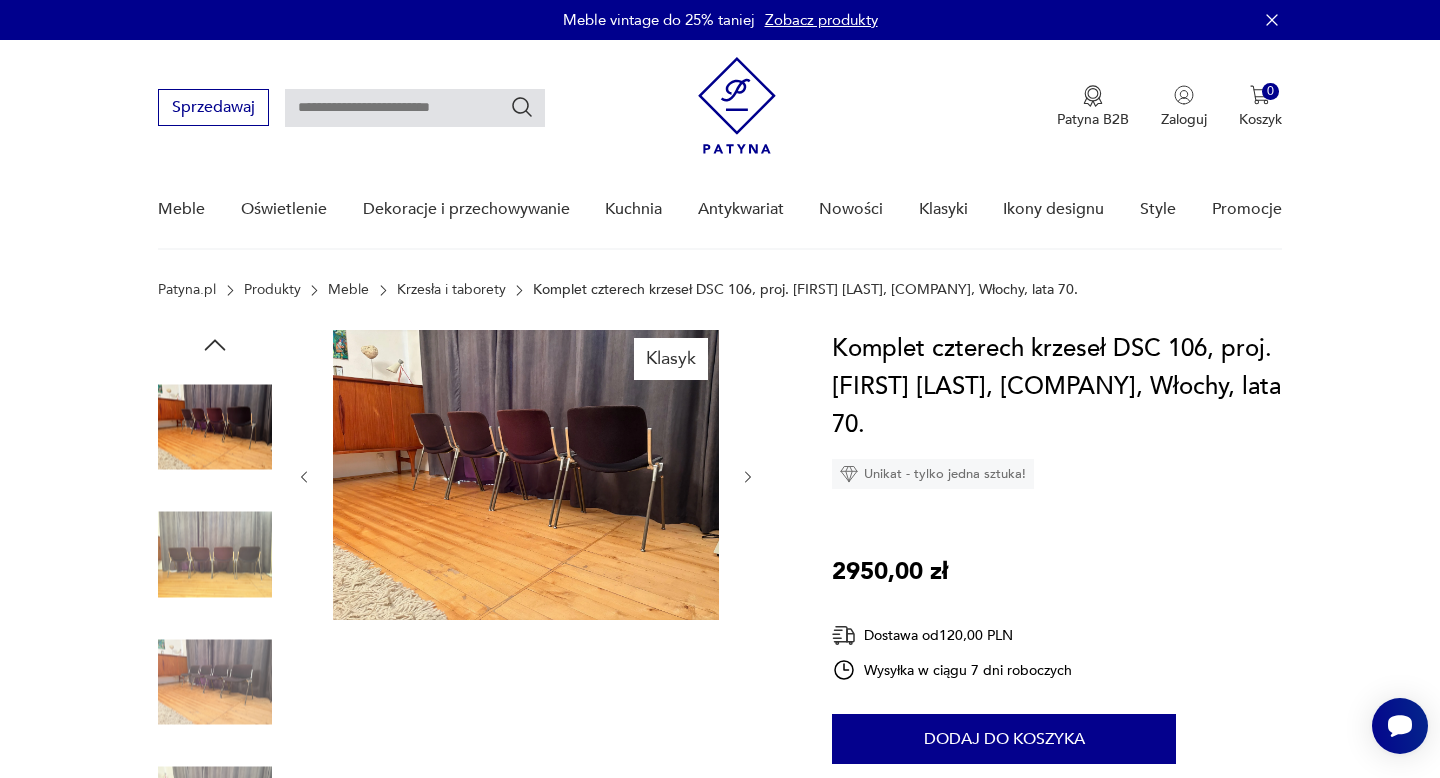 click 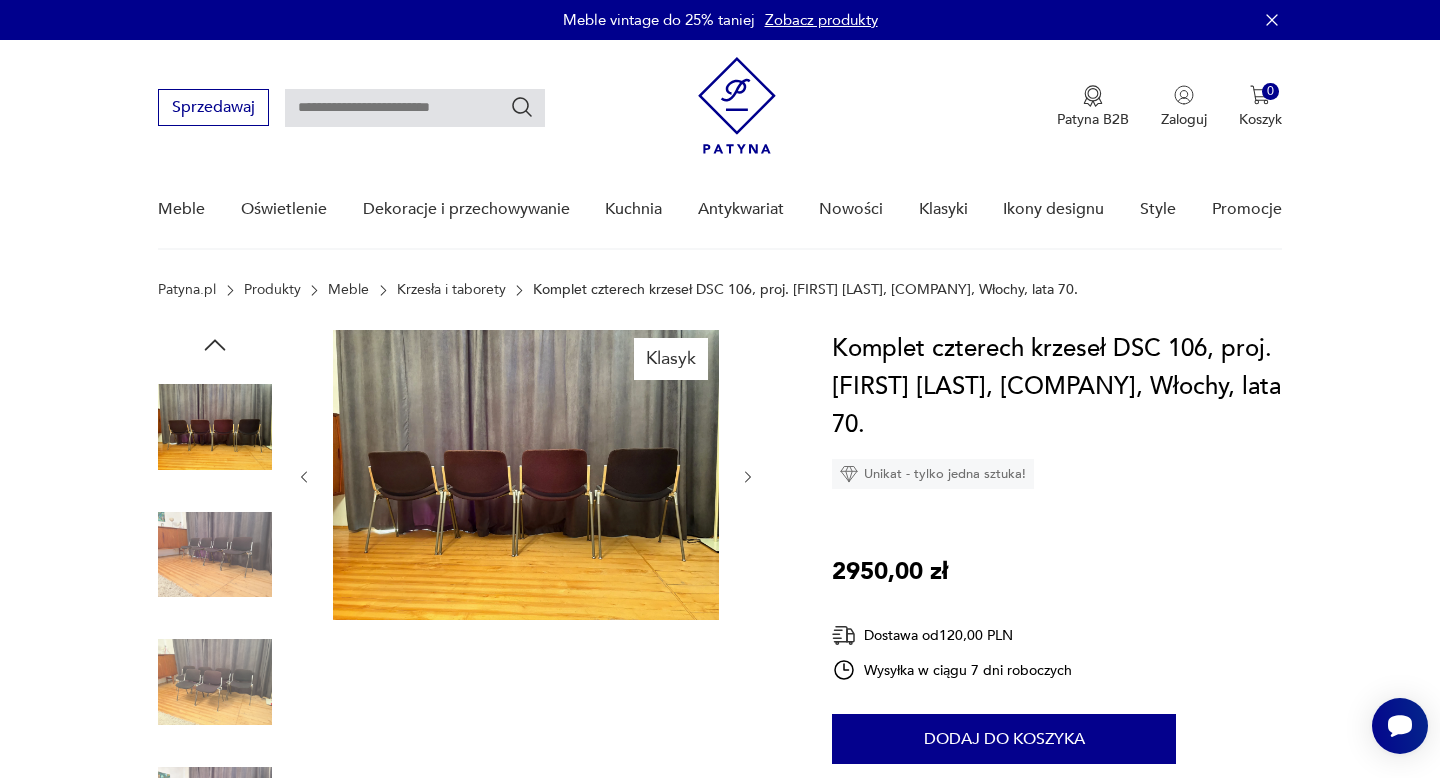 click 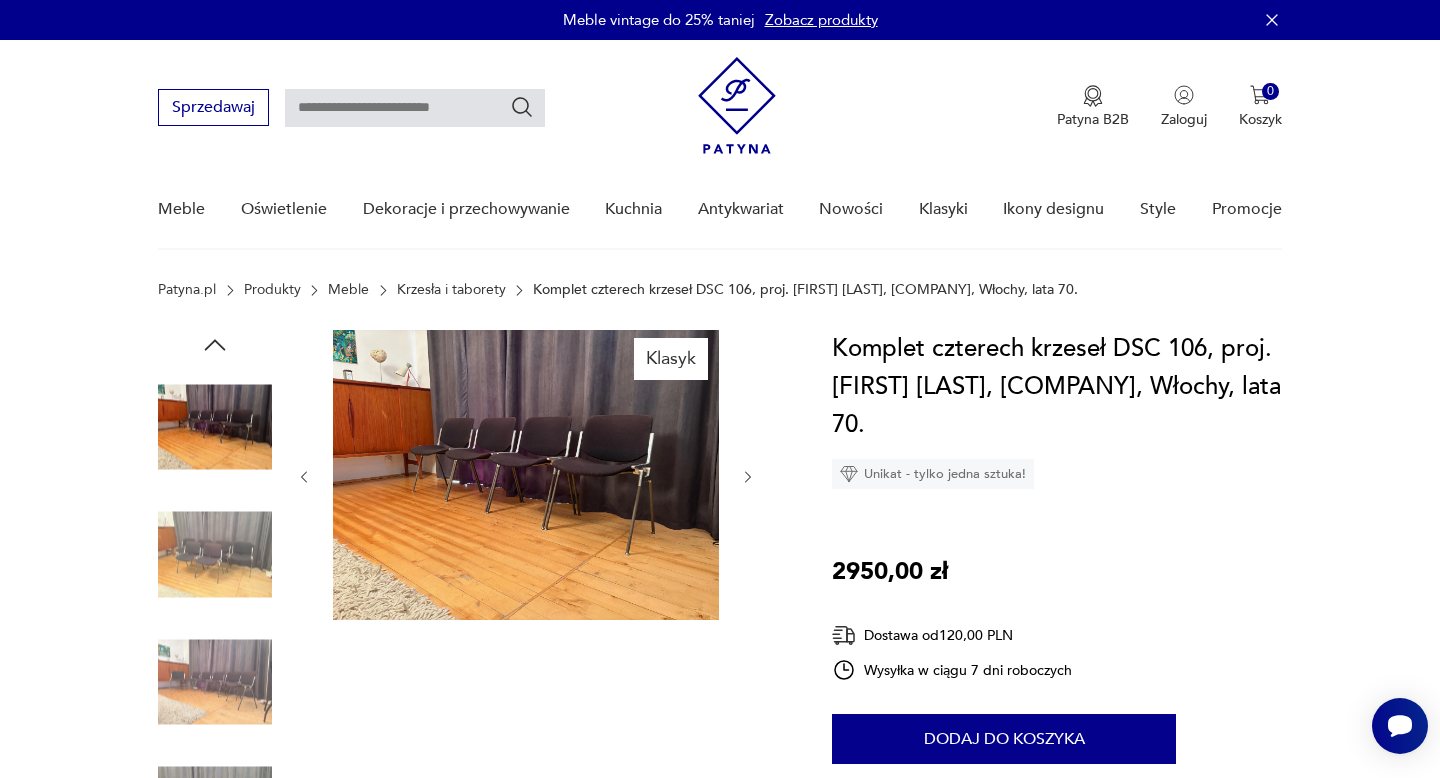 click 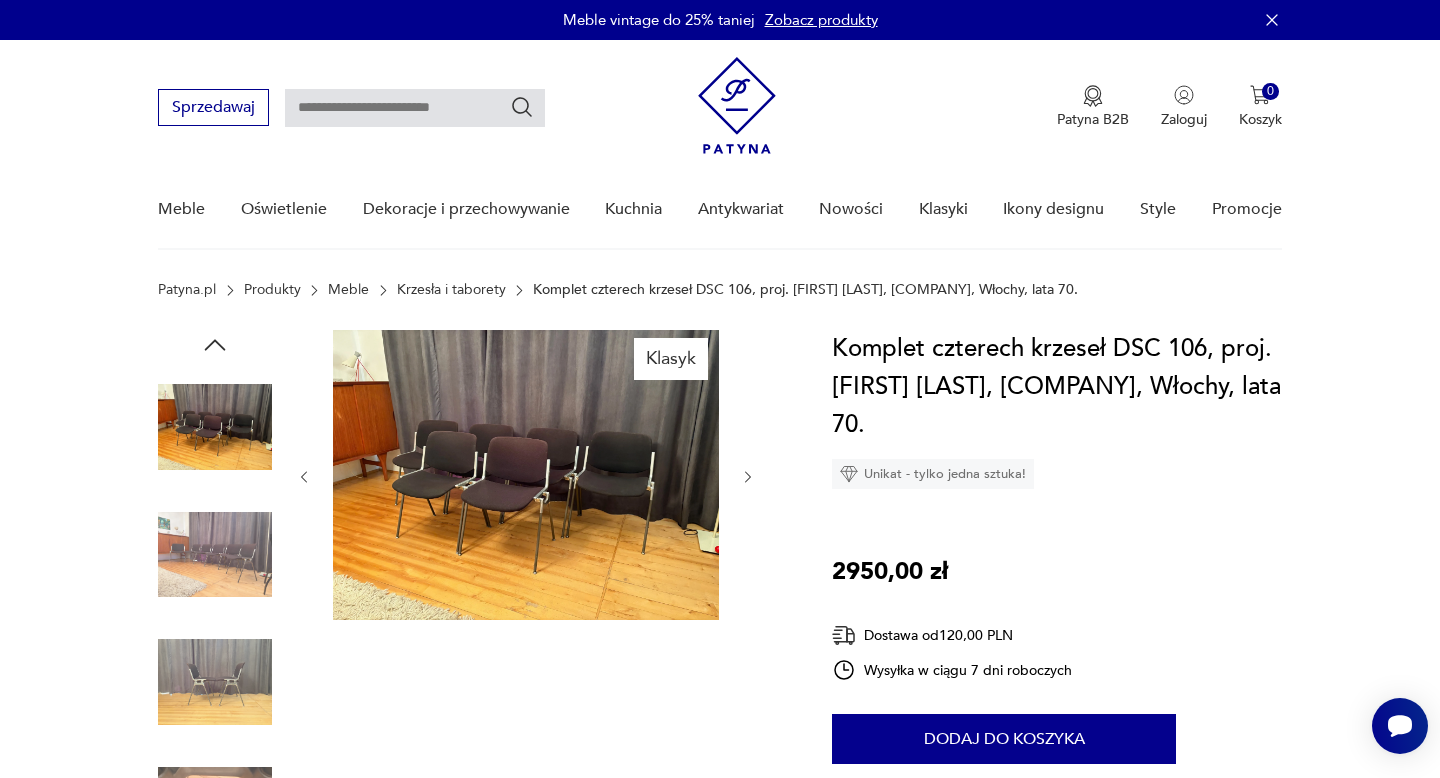 click 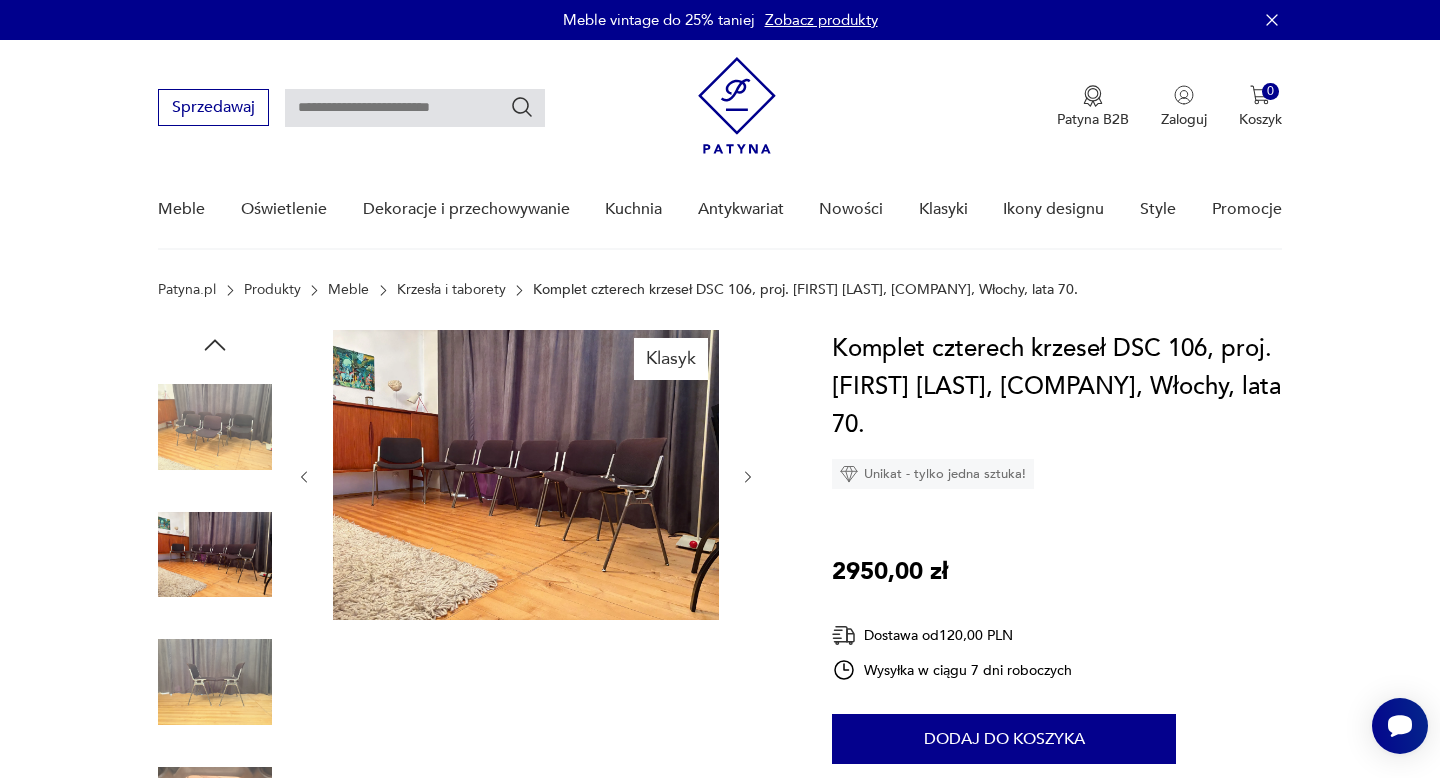 click 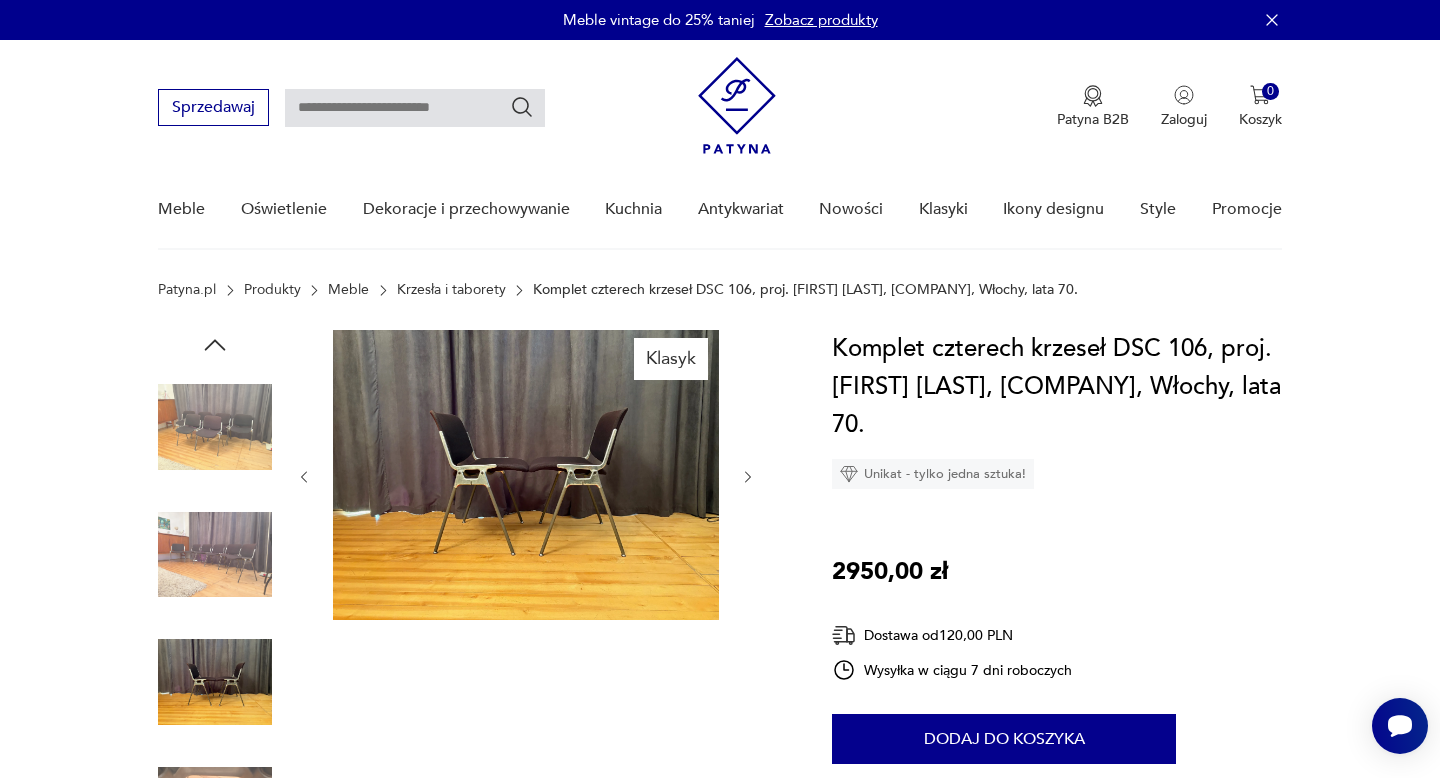 click 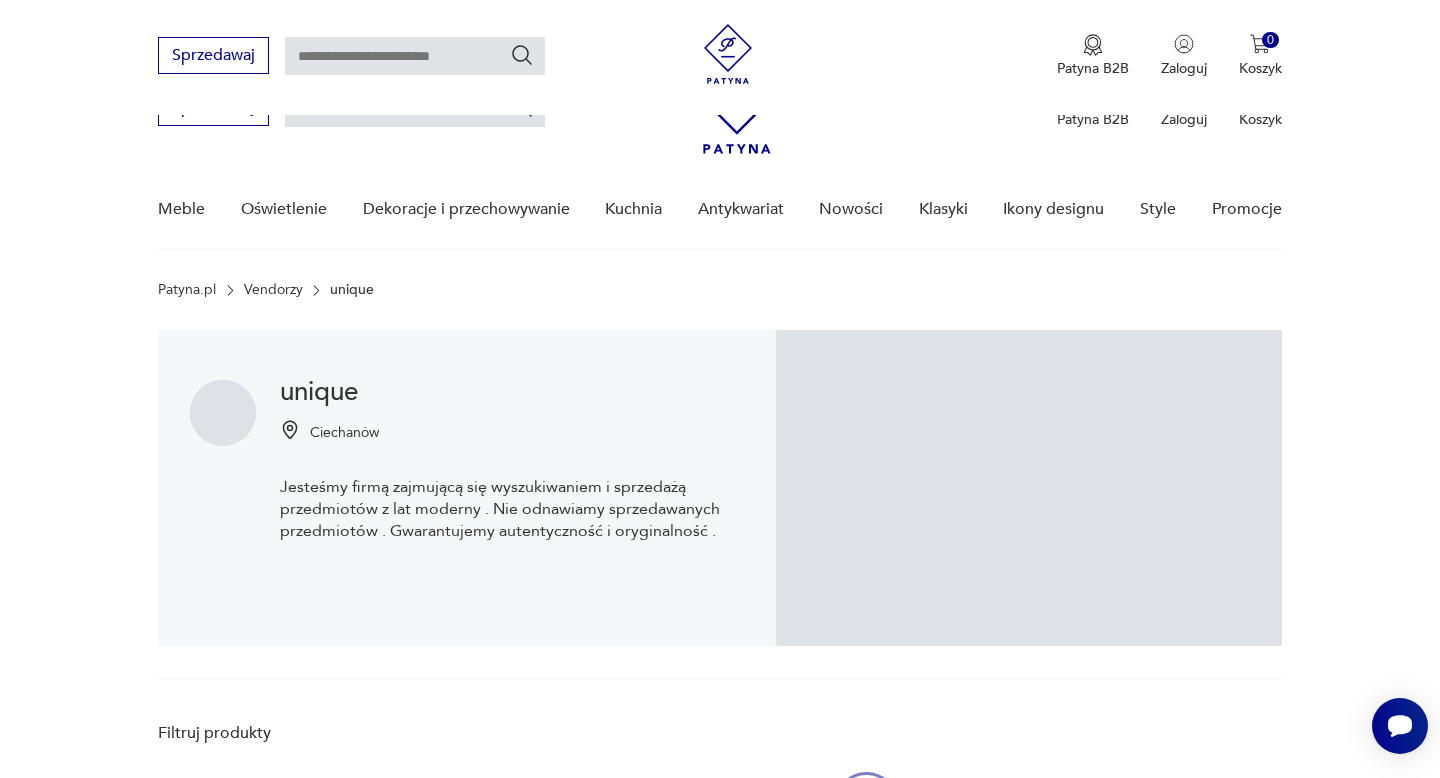 scroll, scrollTop: 1614, scrollLeft: 0, axis: vertical 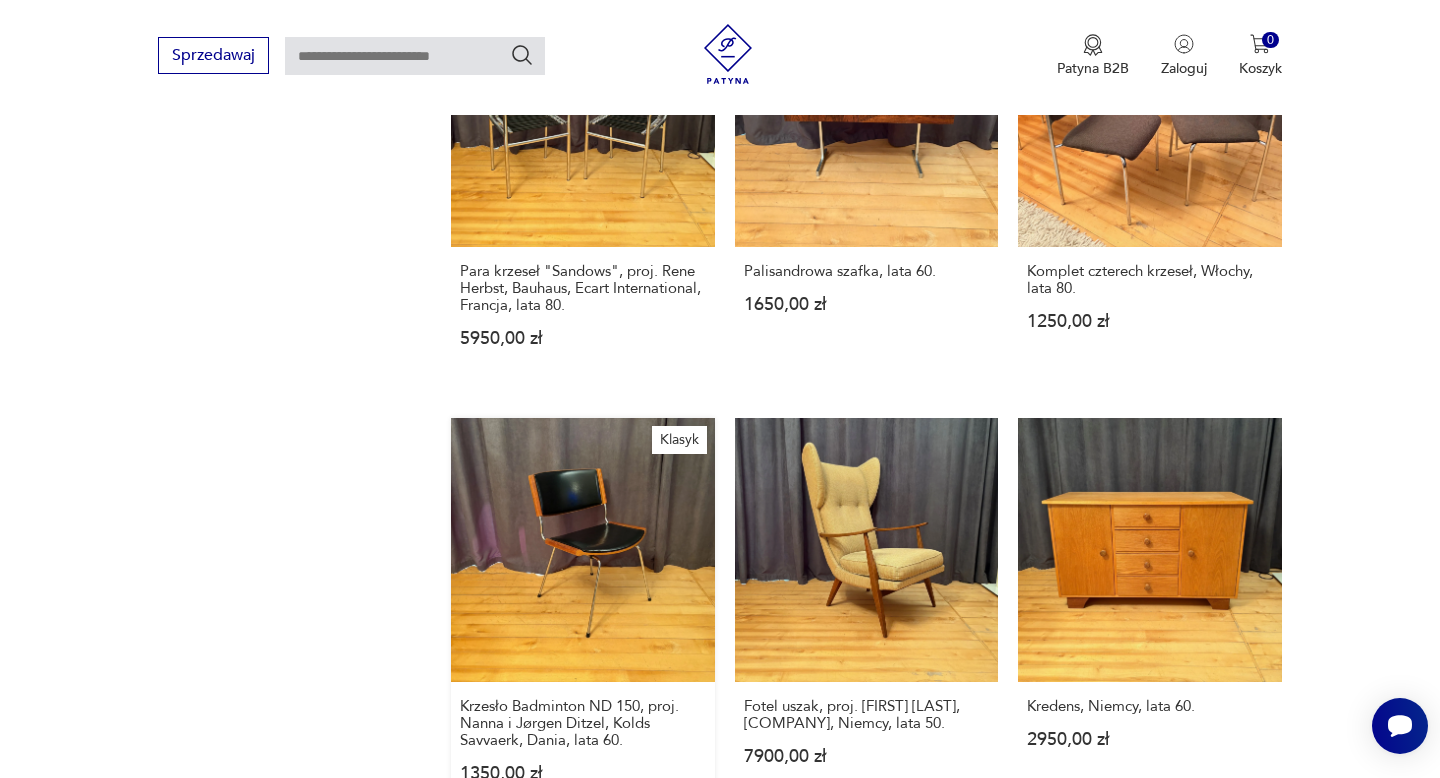 click on "Klasyk Krzesło Badminton ND 150, proj. [FIRST] [LAST], [COMPANY], Dania, lata 60. 1350,00 zł" at bounding box center [582, 619] 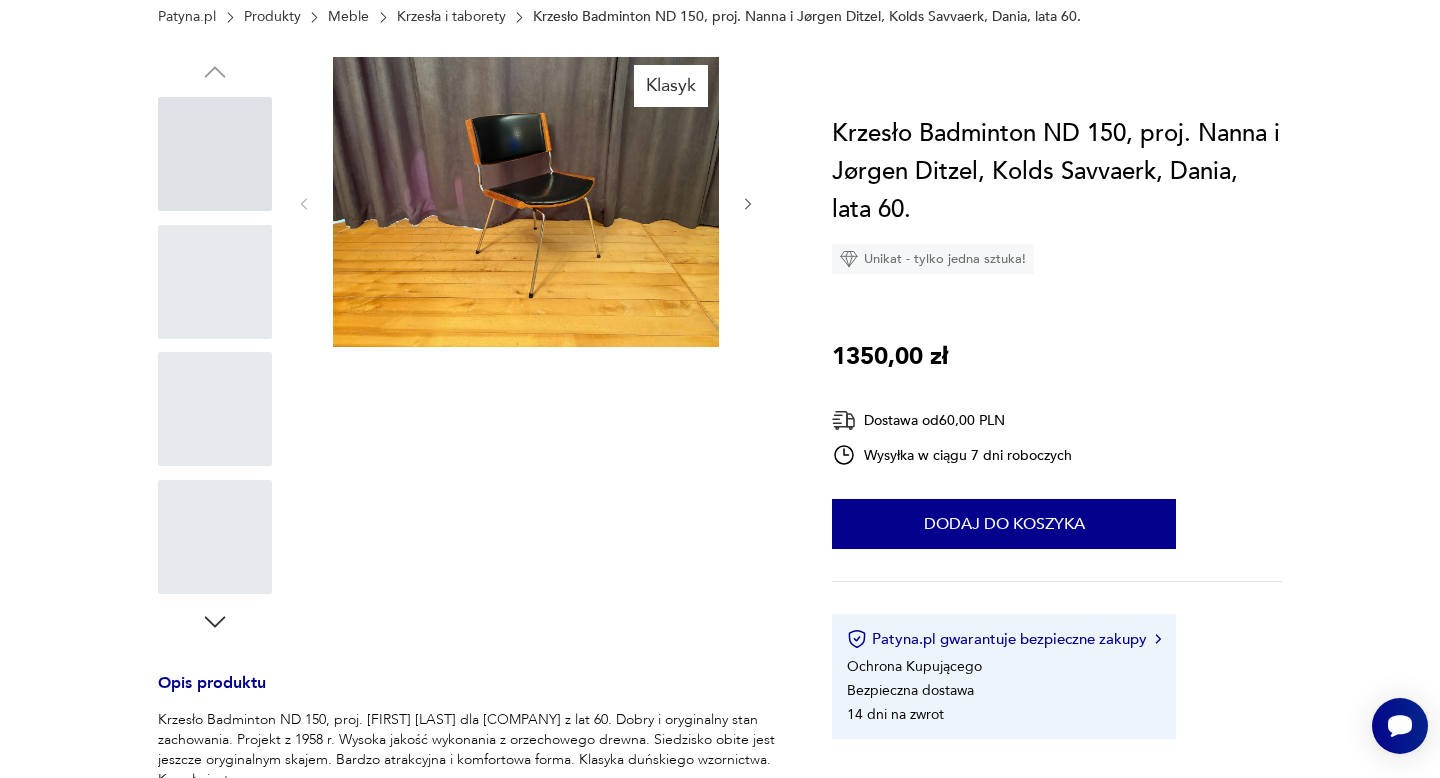 scroll, scrollTop: 0, scrollLeft: 0, axis: both 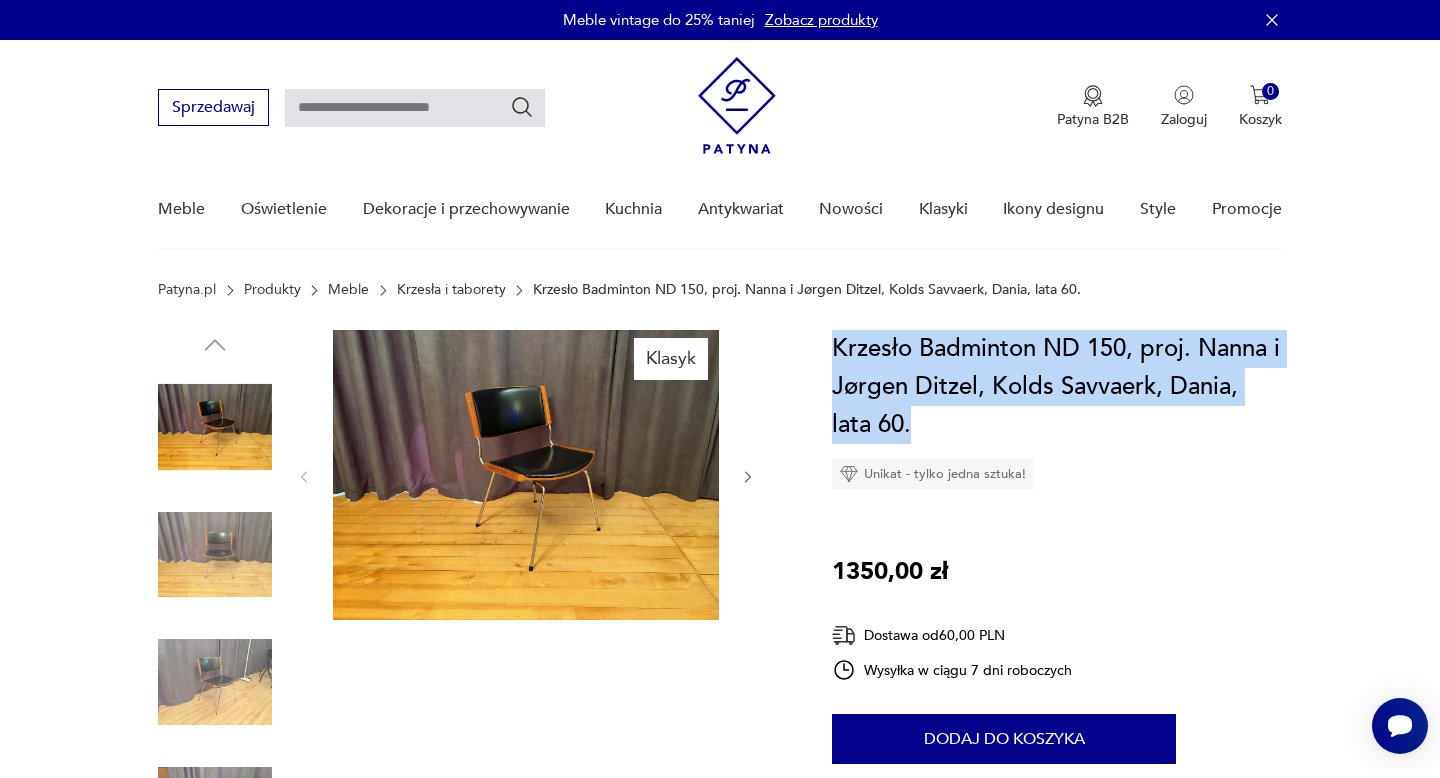 drag, startPoint x: 923, startPoint y: 430, endPoint x: 826, endPoint y: 341, distance: 131.64346 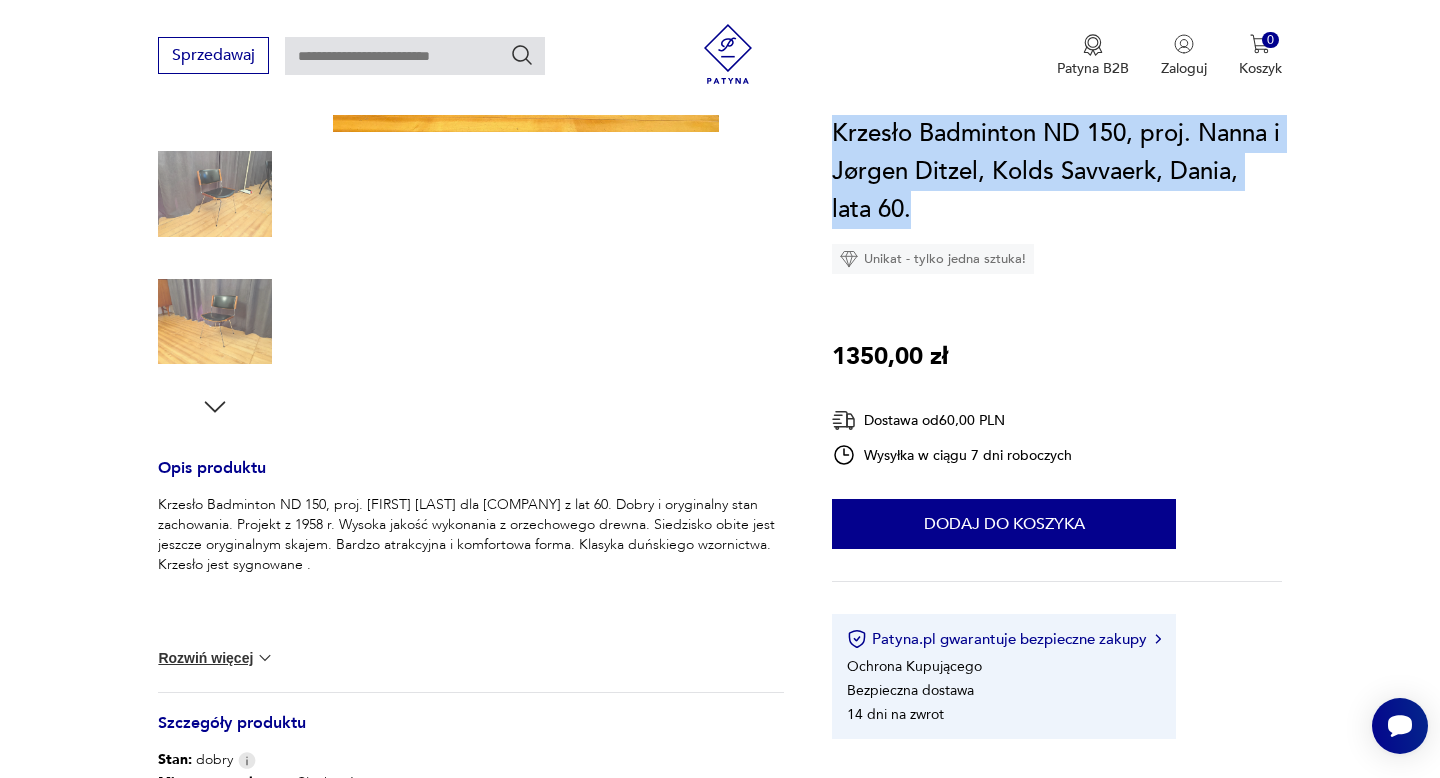 scroll, scrollTop: 599, scrollLeft: 0, axis: vertical 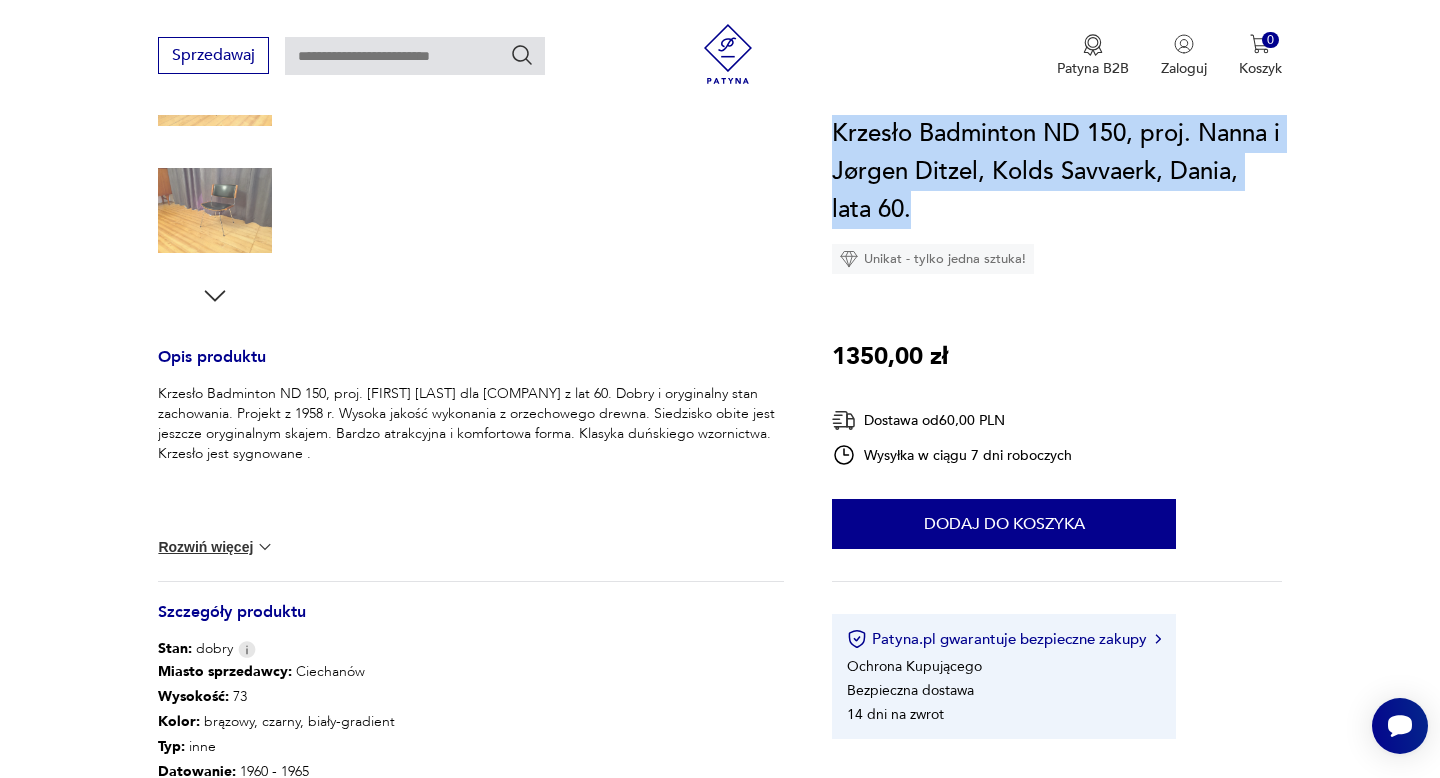 drag, startPoint x: 461, startPoint y: 454, endPoint x: 156, endPoint y: 386, distance: 312.4884 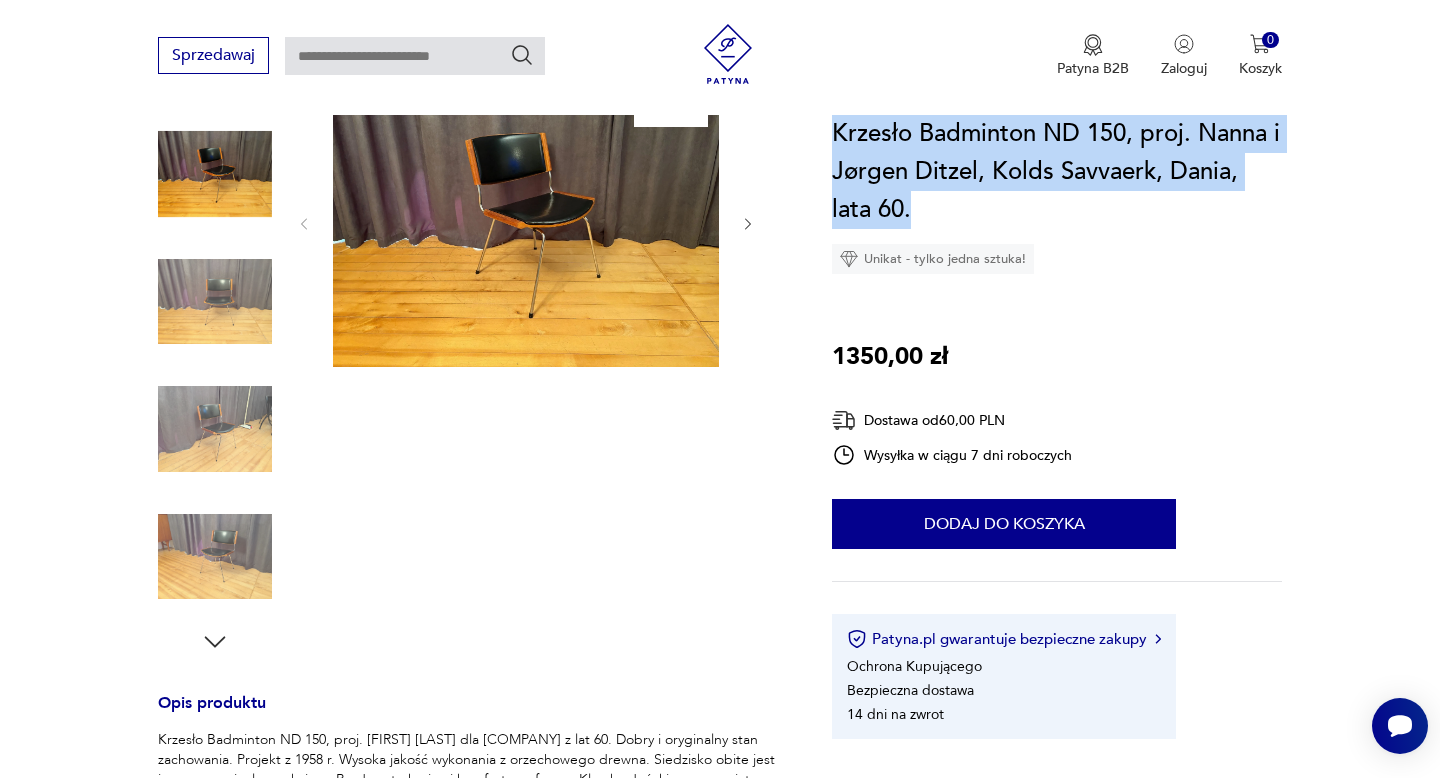 scroll, scrollTop: 726, scrollLeft: 0, axis: vertical 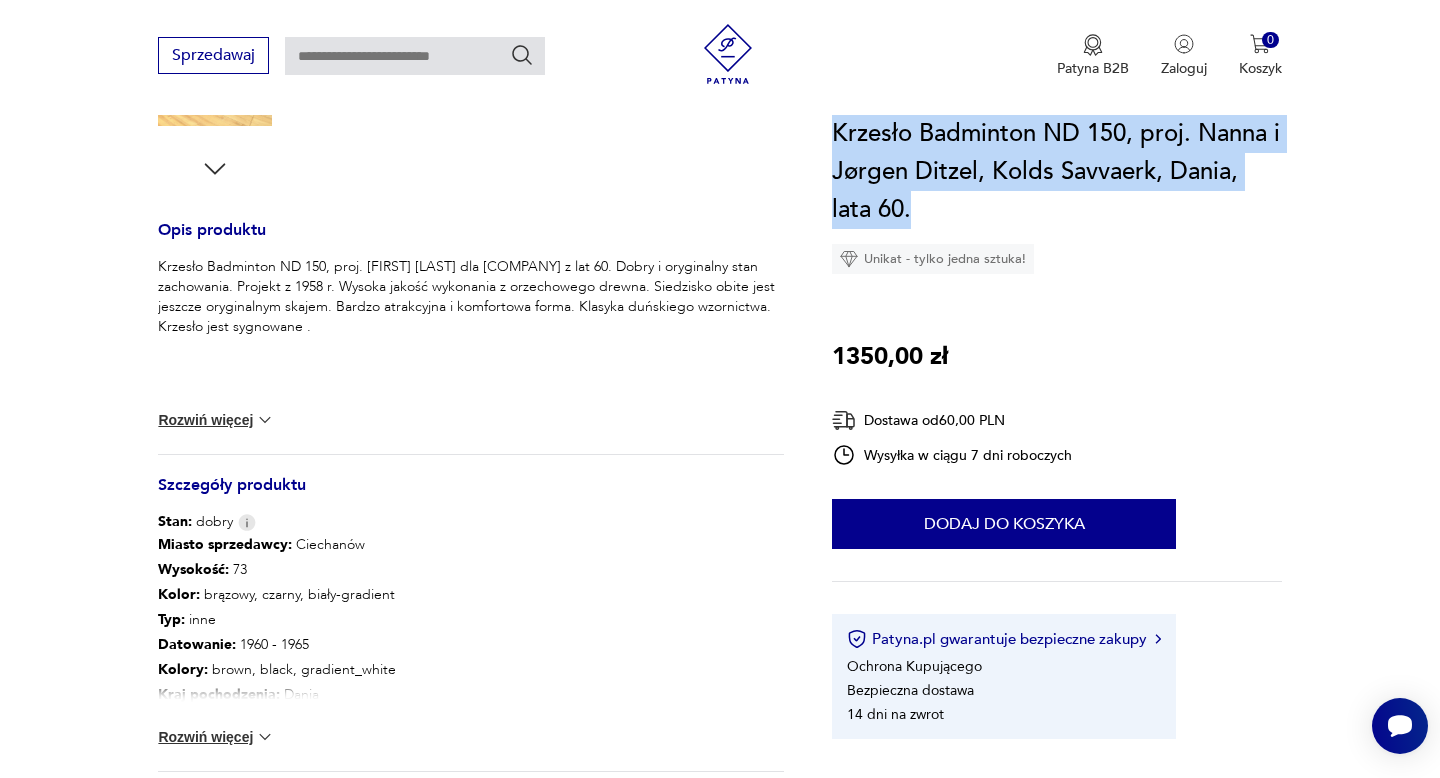 click at bounding box center [265, 737] 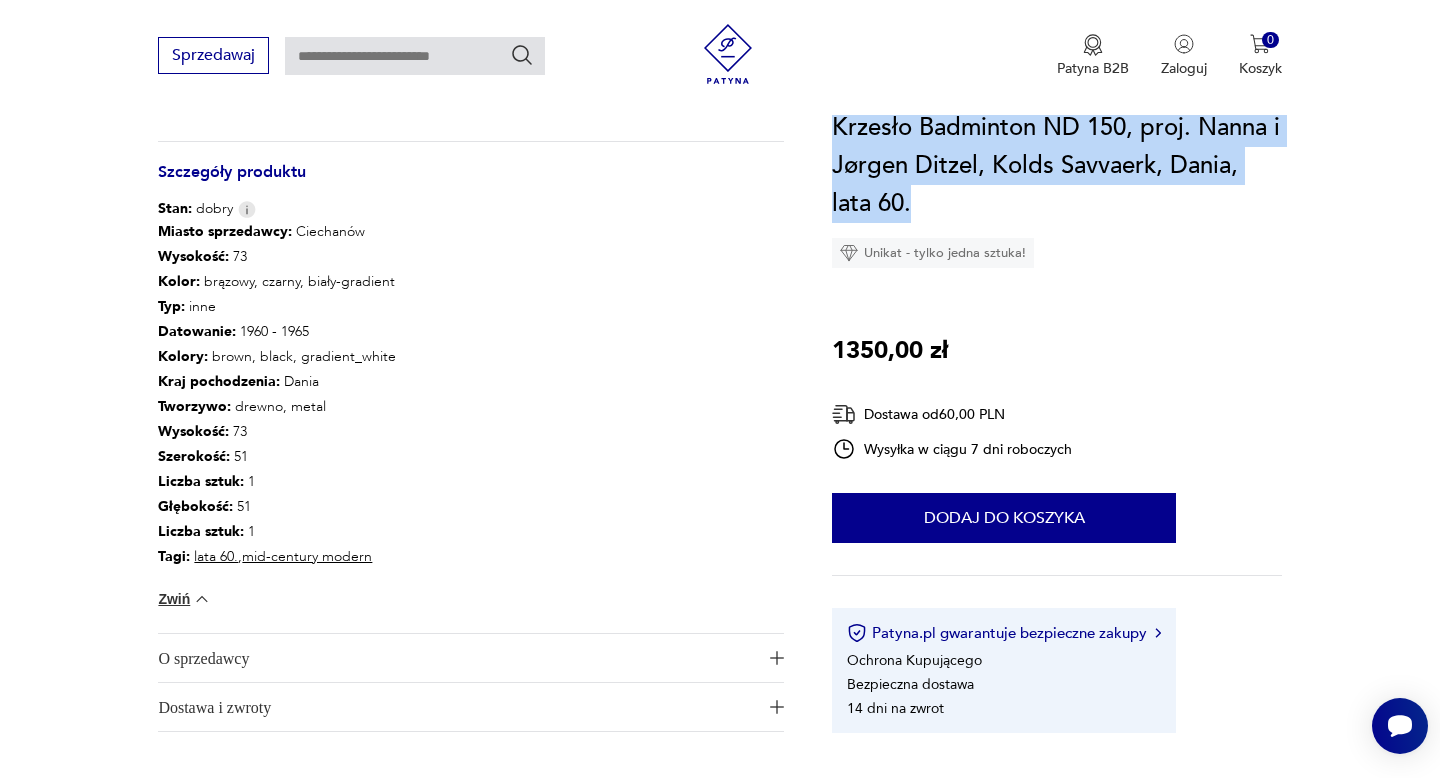scroll, scrollTop: 1053, scrollLeft: 0, axis: vertical 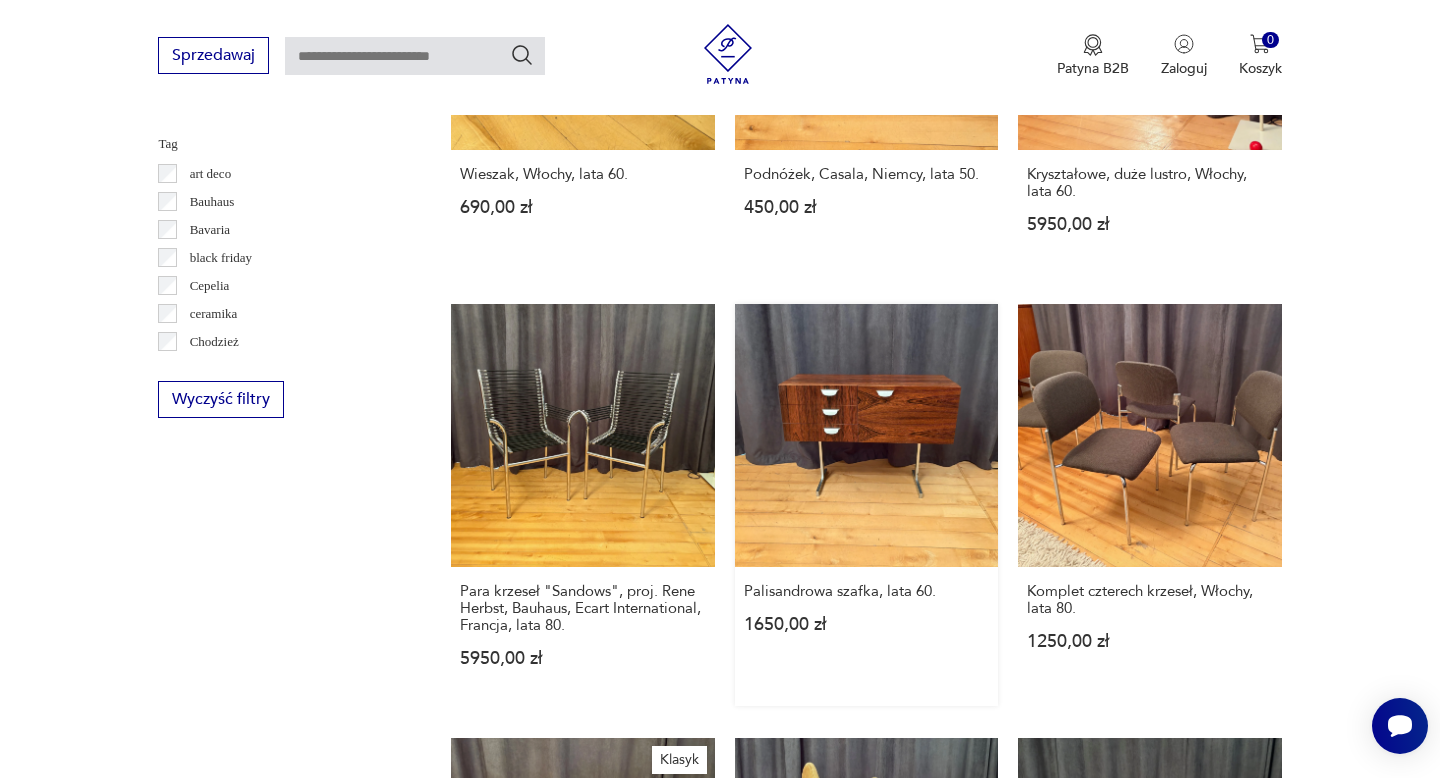 click on "Palisandrowa szafka, lata 60. 1650,00 zł" at bounding box center (866, 505) 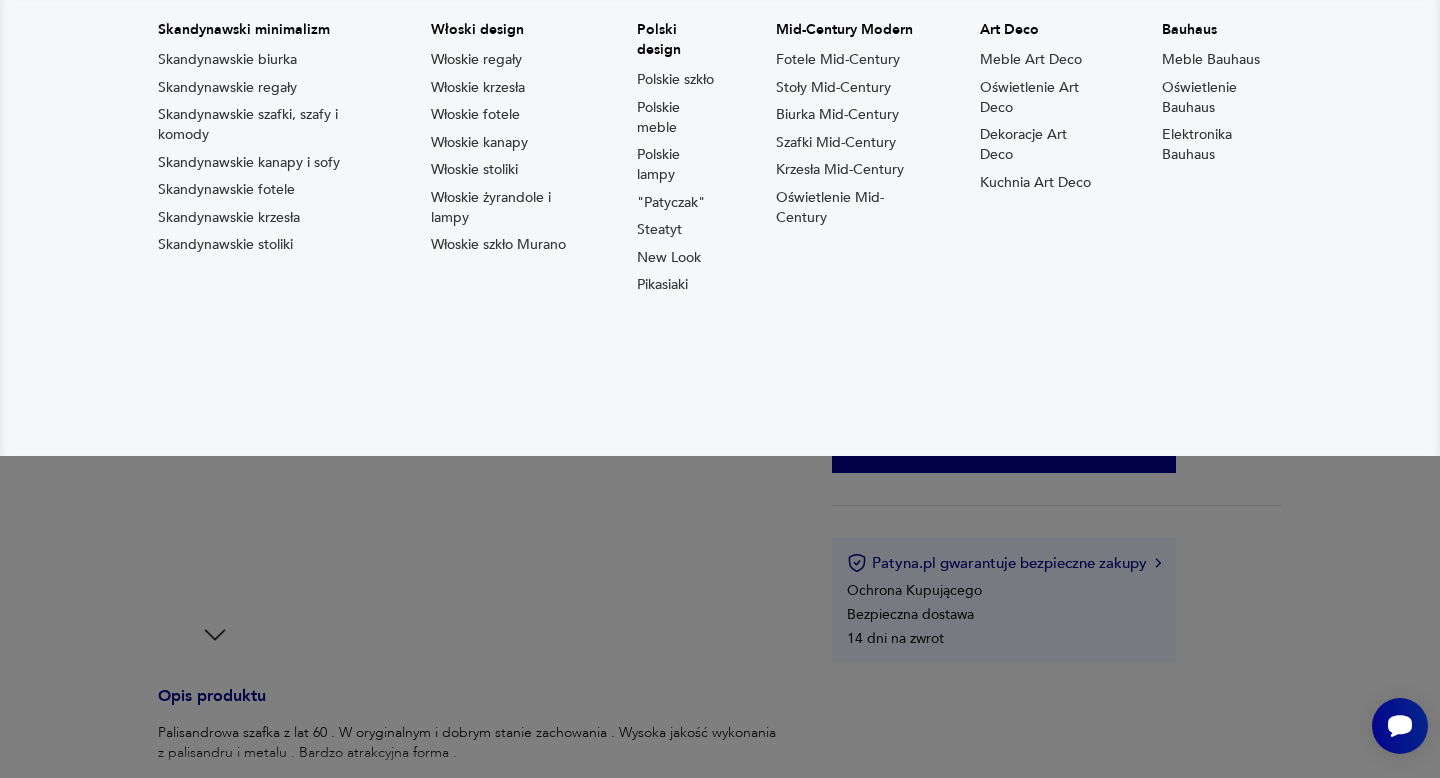 scroll, scrollTop: 0, scrollLeft: 0, axis: both 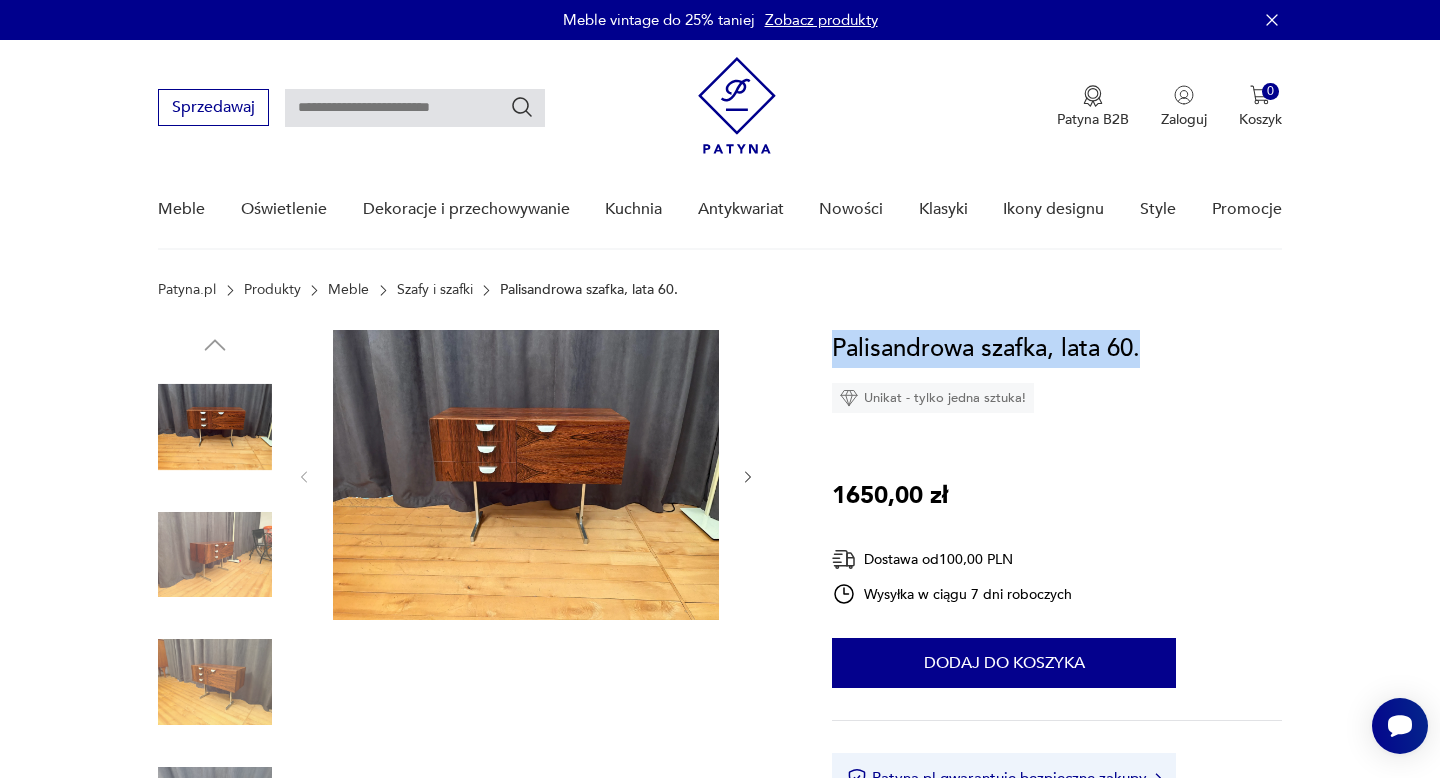 drag, startPoint x: 1146, startPoint y: 349, endPoint x: 830, endPoint y: 343, distance: 316.05695 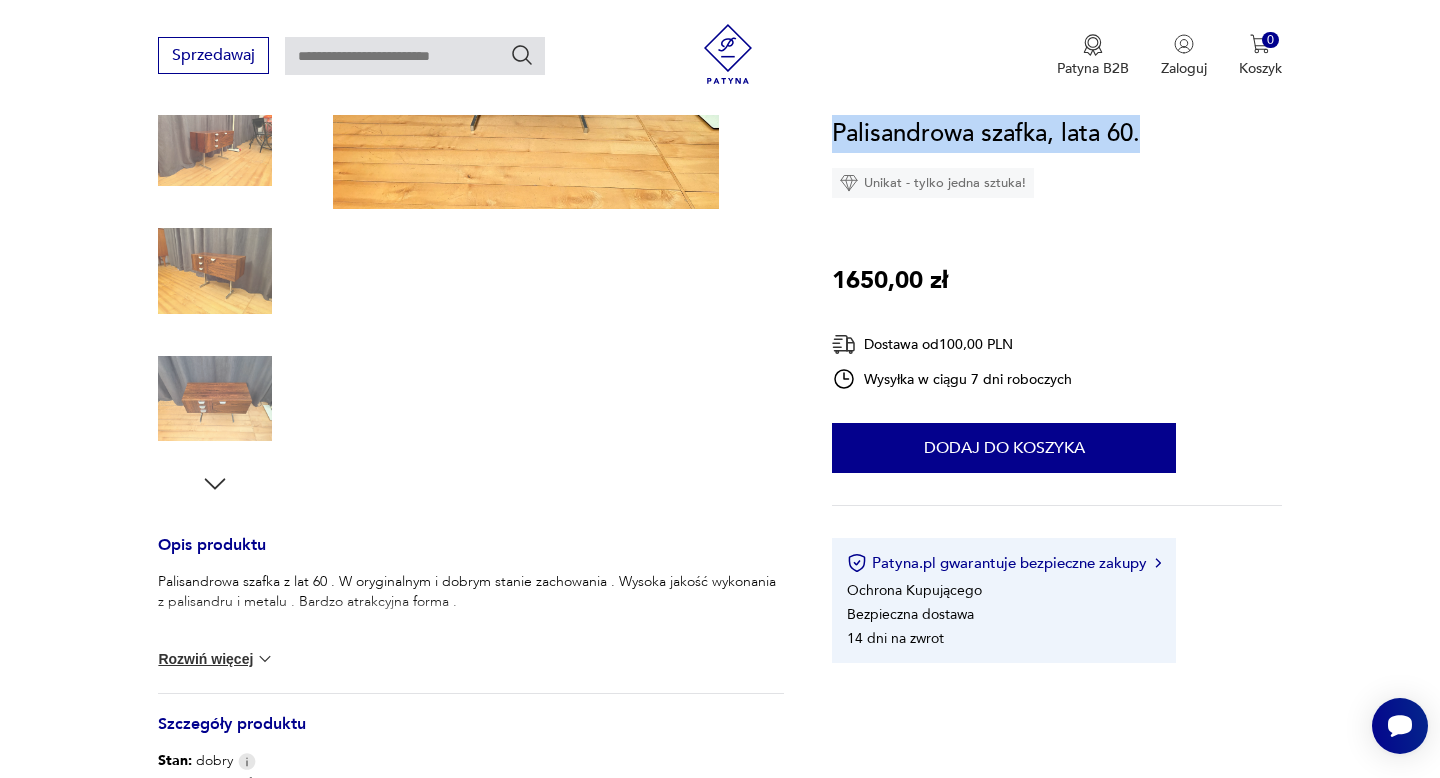 scroll, scrollTop: 423, scrollLeft: 0, axis: vertical 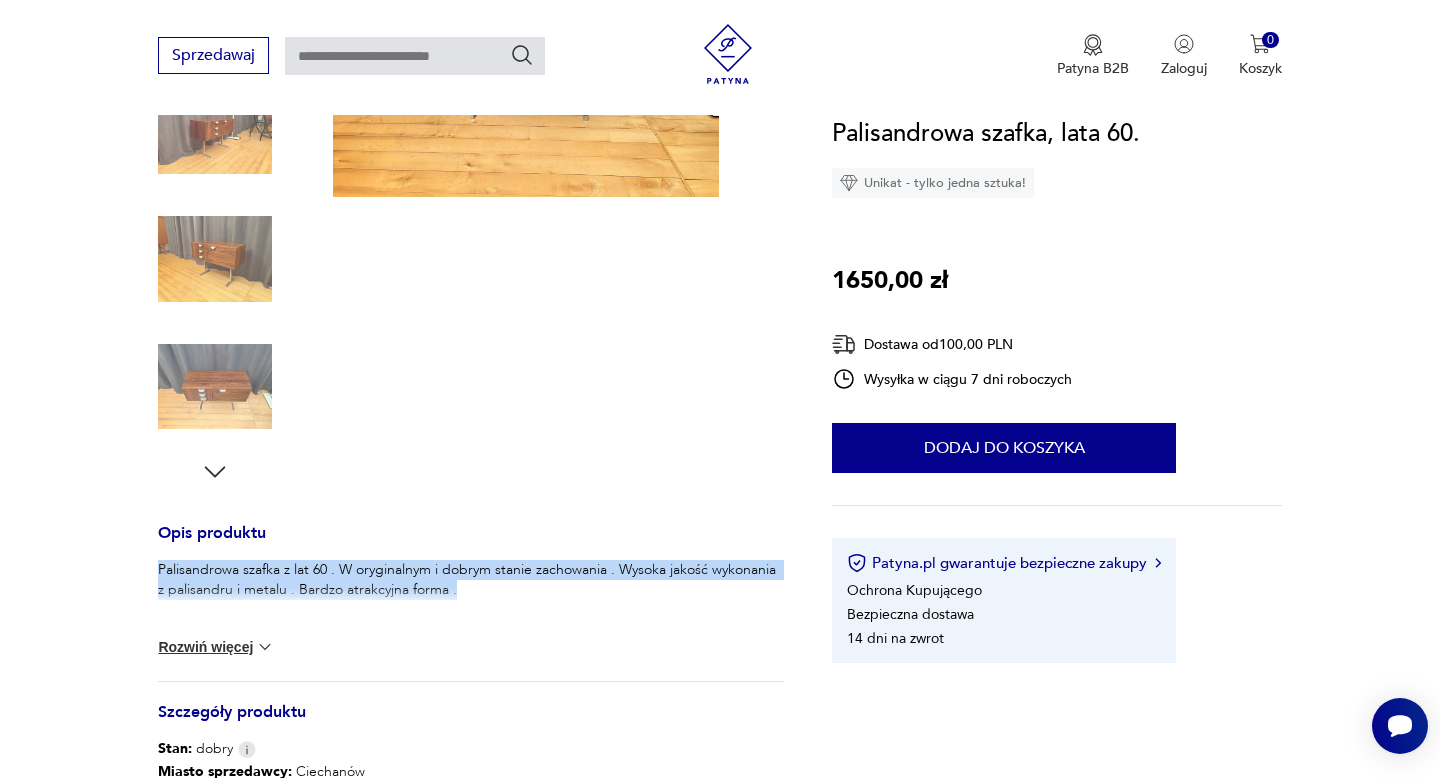 drag, startPoint x: 452, startPoint y: 591, endPoint x: 148, endPoint y: 572, distance: 304.59317 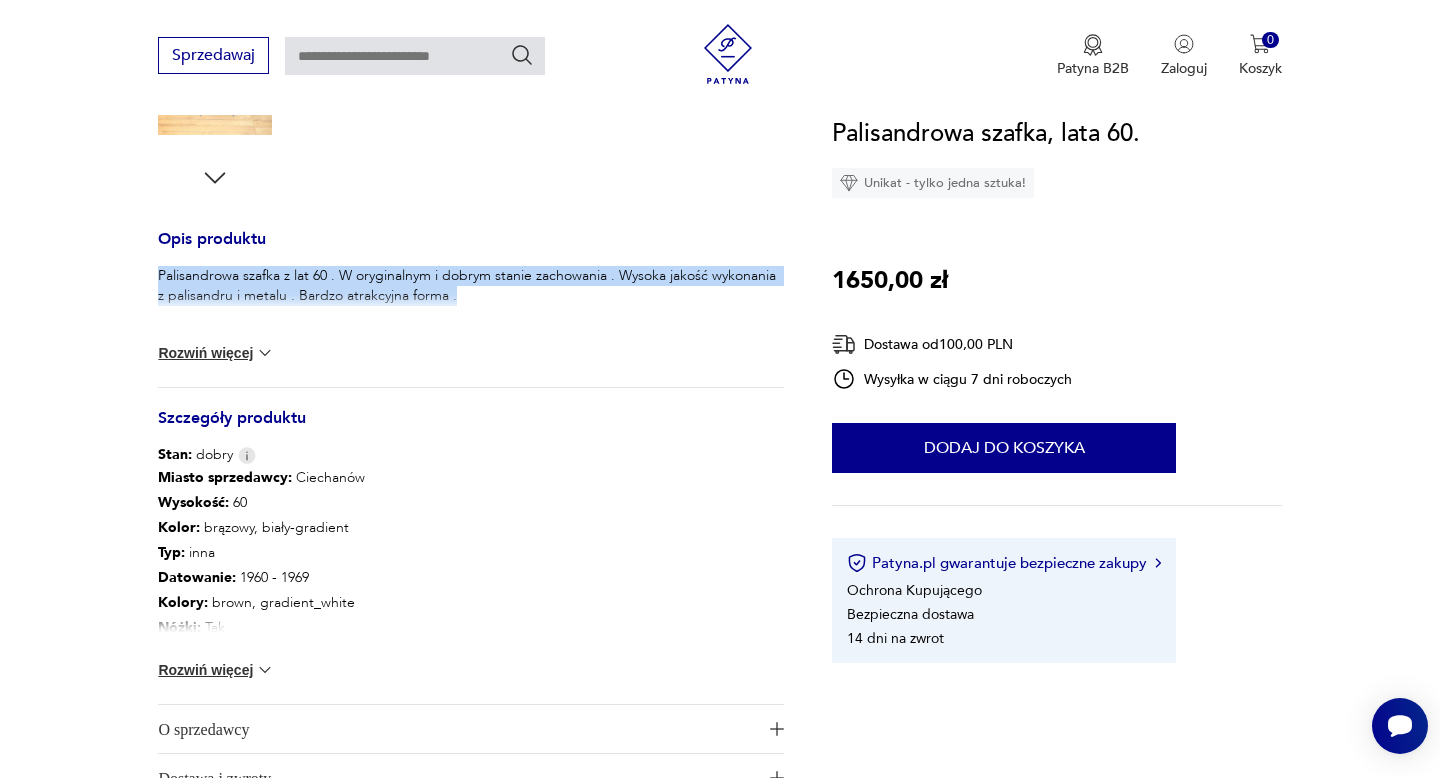 scroll, scrollTop: 735, scrollLeft: 0, axis: vertical 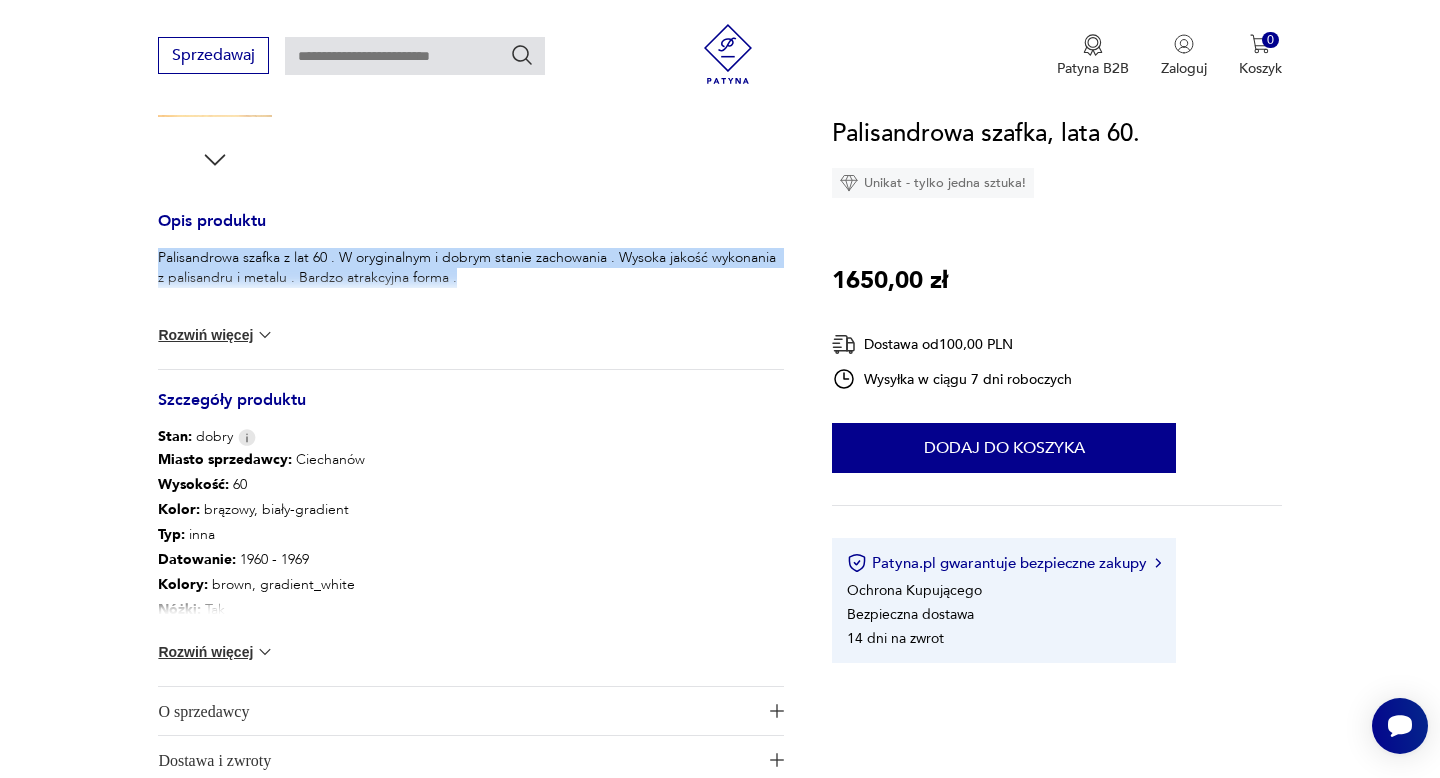 click at bounding box center (265, 652) 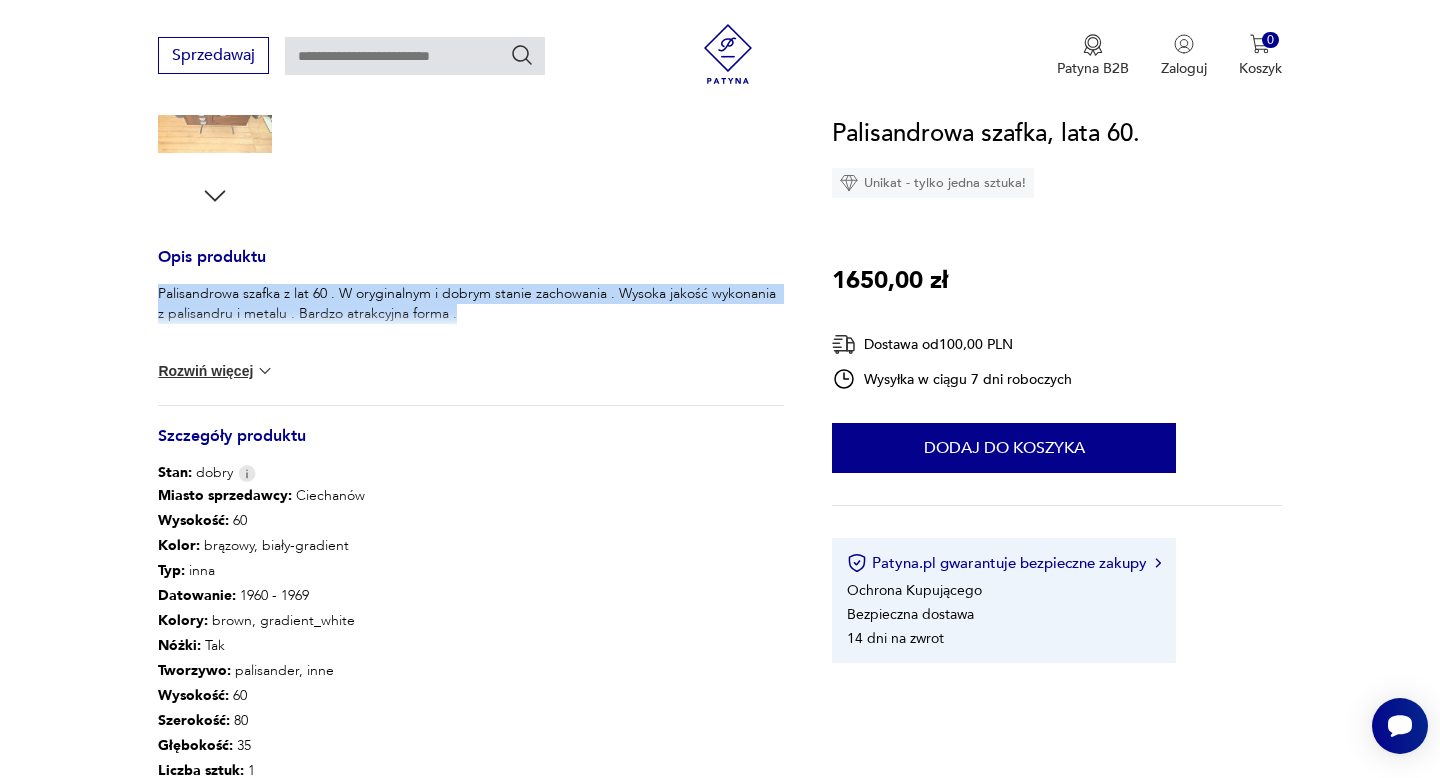 scroll, scrollTop: 653, scrollLeft: 0, axis: vertical 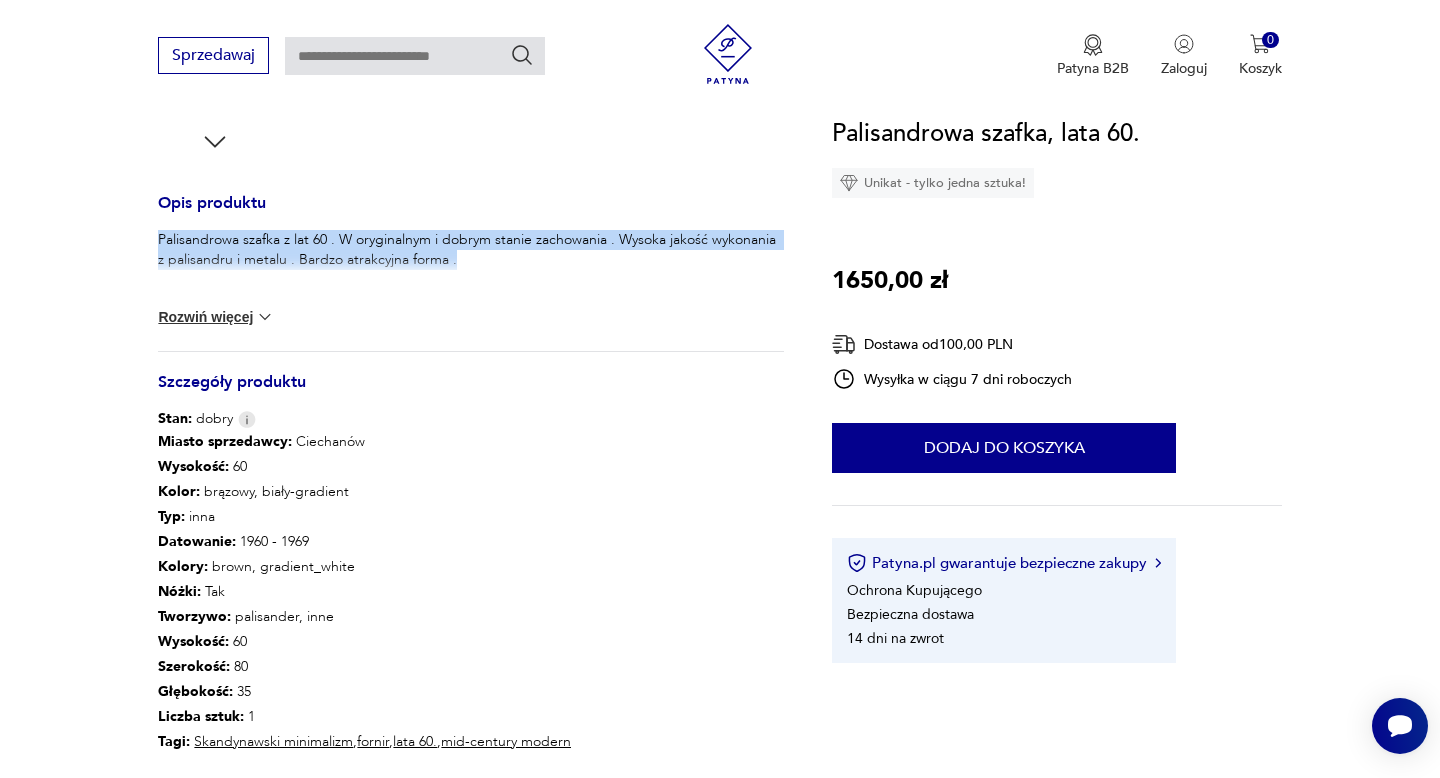 click on "Opis produktu Palisandrowa szafka z lat 60 . W oryginalnym i dobrym stanie zachowania . Wysoka jakość wykonania z palisandru i metalu . Bardzo atrakcyjna forma . Rozwiń więcej Szczegóły produktu Stan:   dobry Miasto sprzedawcy :   [CITY]  Wysokość :   60 Kolor:   brązowy, biały-gradient Typ :   inna Datowanie :   1960 - 1969 Kolory :   brown, gradient_white Nóżki :   Tak Tworzywo :   palisander, inne Wysokość :   60 Szerokość :   80 Głębokość :   35 Liczba sztuk:   1 Tagi:   Skandynawski minimalizm ,  fornir ,  lata 60. ,  mid-century modern Zwiń O sprzedawcy unique Zweryfikowany sprzedawca [CITY]  Od 8 lat z Patyną Dostawa i zwroty Dostępne formy dostawy: Kurier   100,00 PLN Zwroty: Jeśli z jakiegokolwiek powodu chcesz zwrócić zamówiony przedmiot, masz na to   14 dni od momentu otrzymania przesyłki. Palisandrowa szafka, lata 60. Unikat - tylko jedna sztuka! 1650,00 zł Dostawa od  100,00 PLN Wysyłka w ciągu 7 dni roboczych 1 Dodaj do koszyka Ochrona Kupującego Stan:" at bounding box center (720, 271) 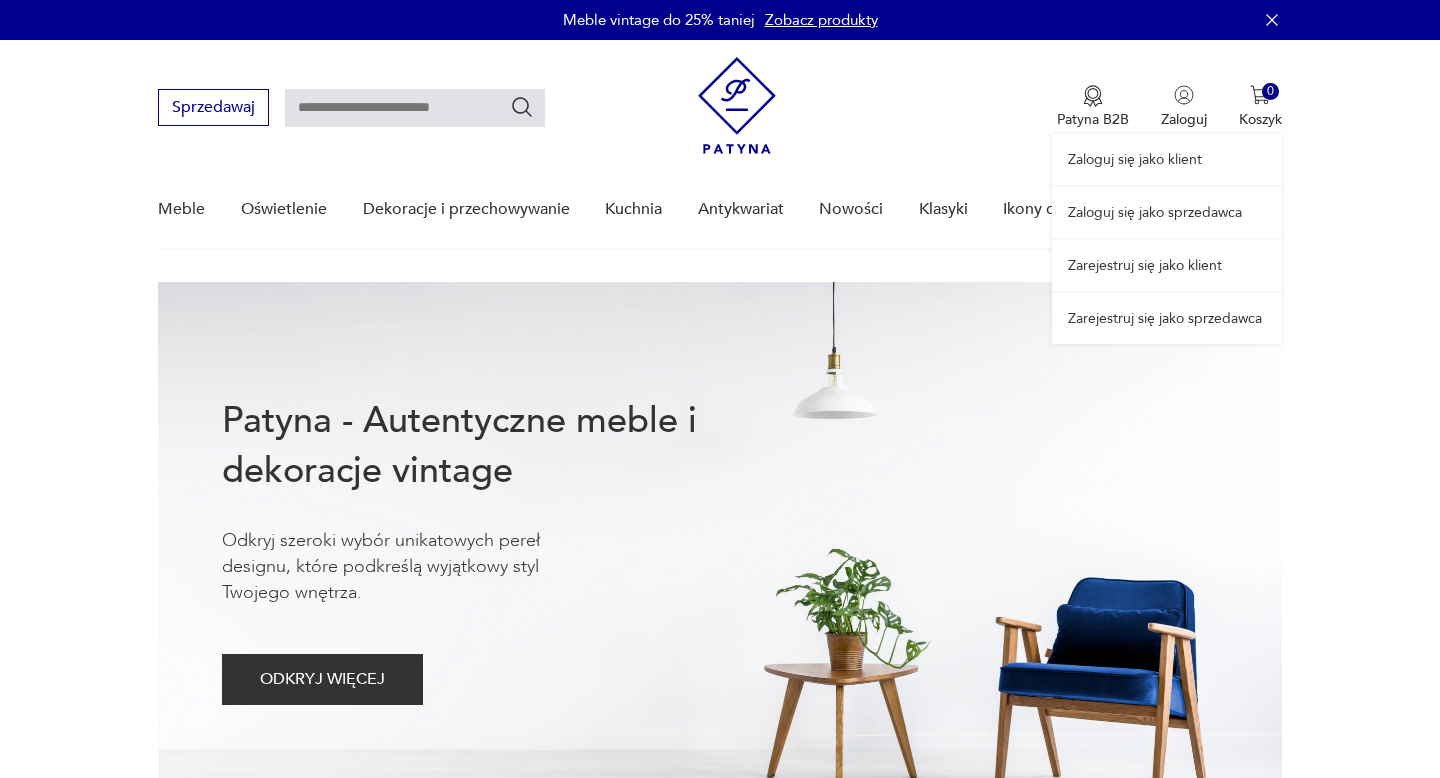 scroll, scrollTop: 0, scrollLeft: 0, axis: both 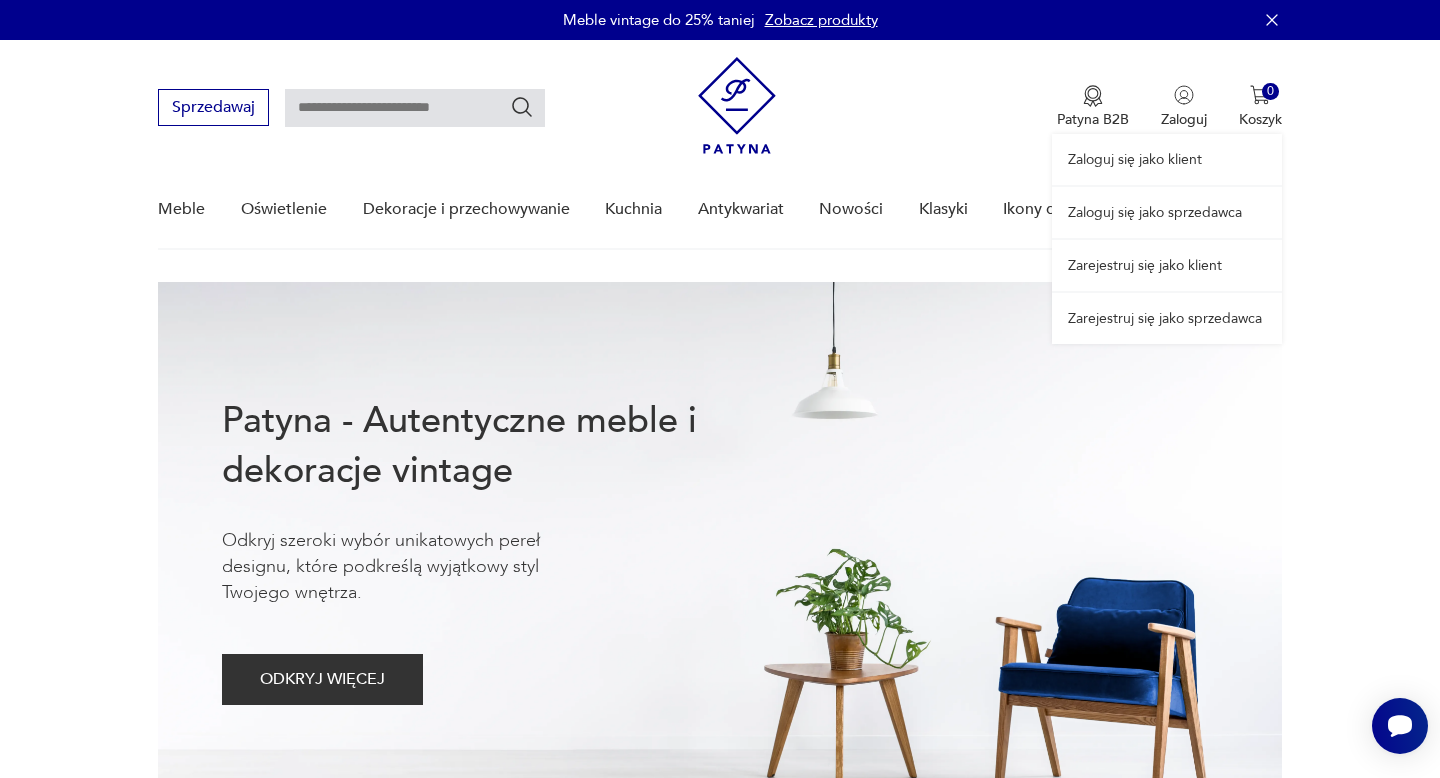 click on "Zaloguj się jako sprzedawca" at bounding box center (1167, 212) 